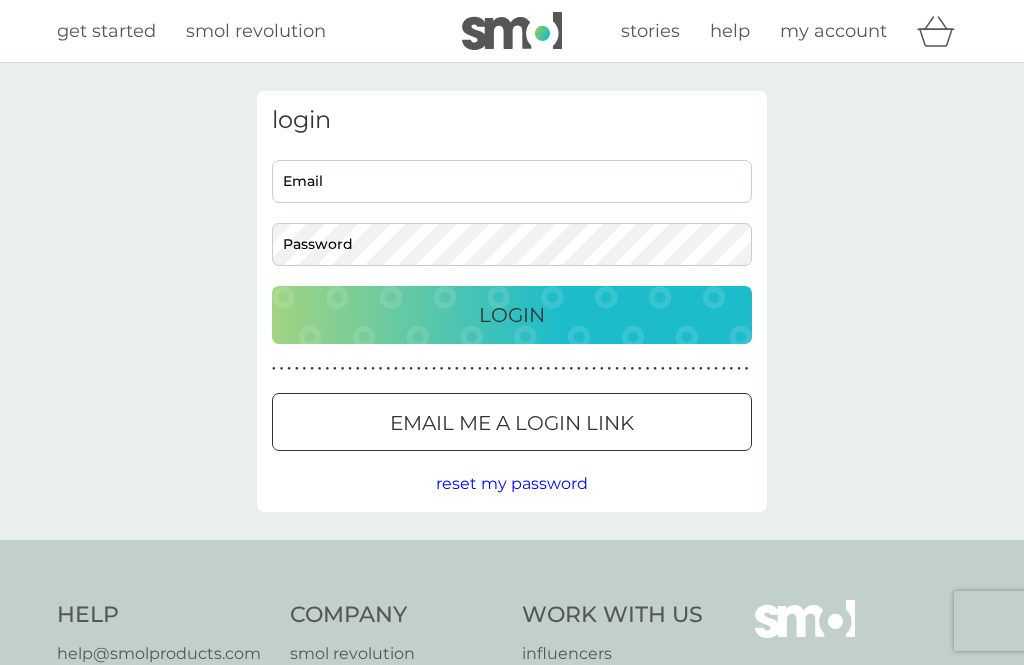 scroll, scrollTop: 0, scrollLeft: 0, axis: both 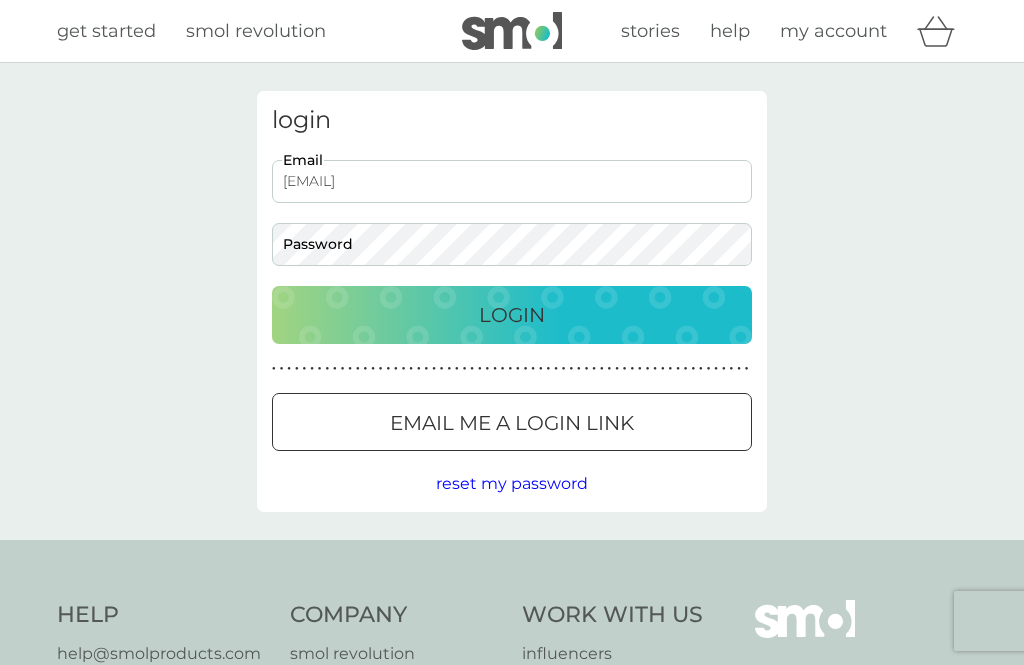 type on "kirstybullen72@gmail.com" 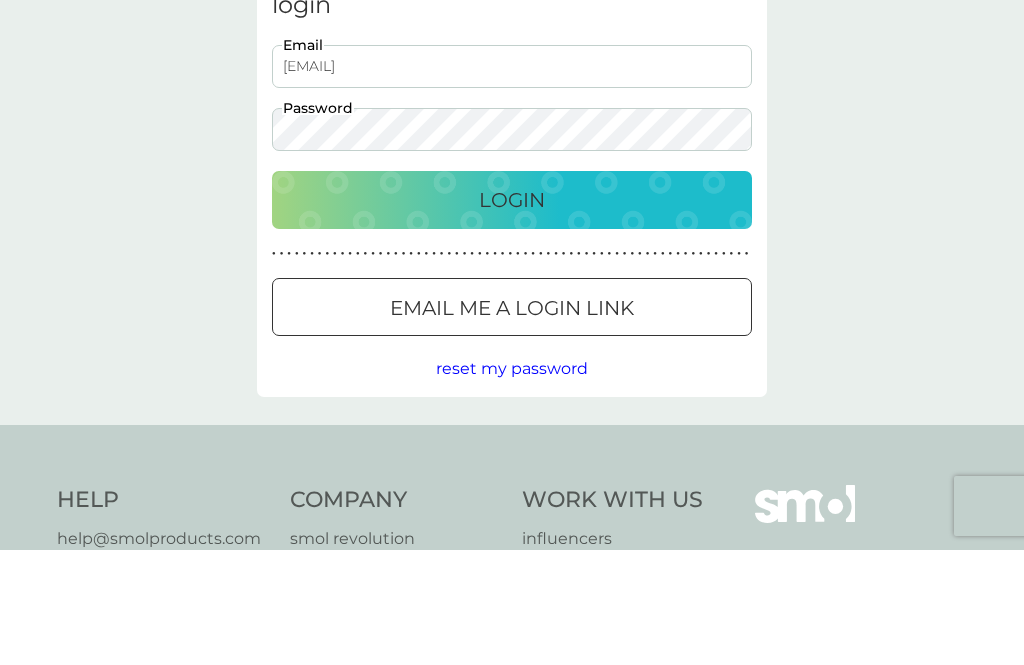 click on "Login" at bounding box center [512, 315] 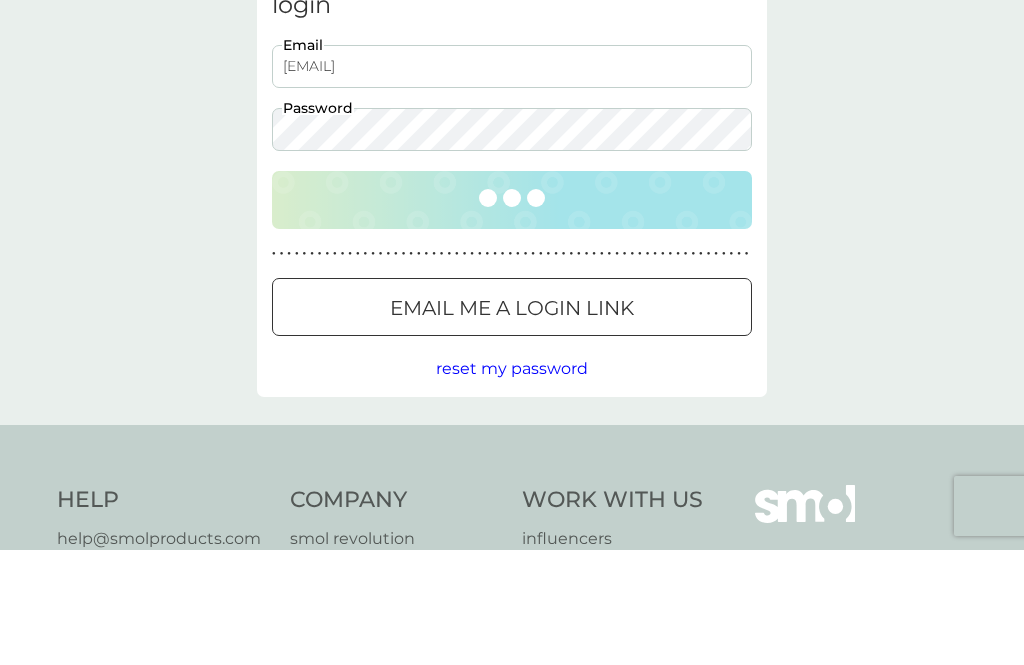scroll, scrollTop: 115, scrollLeft: 0, axis: vertical 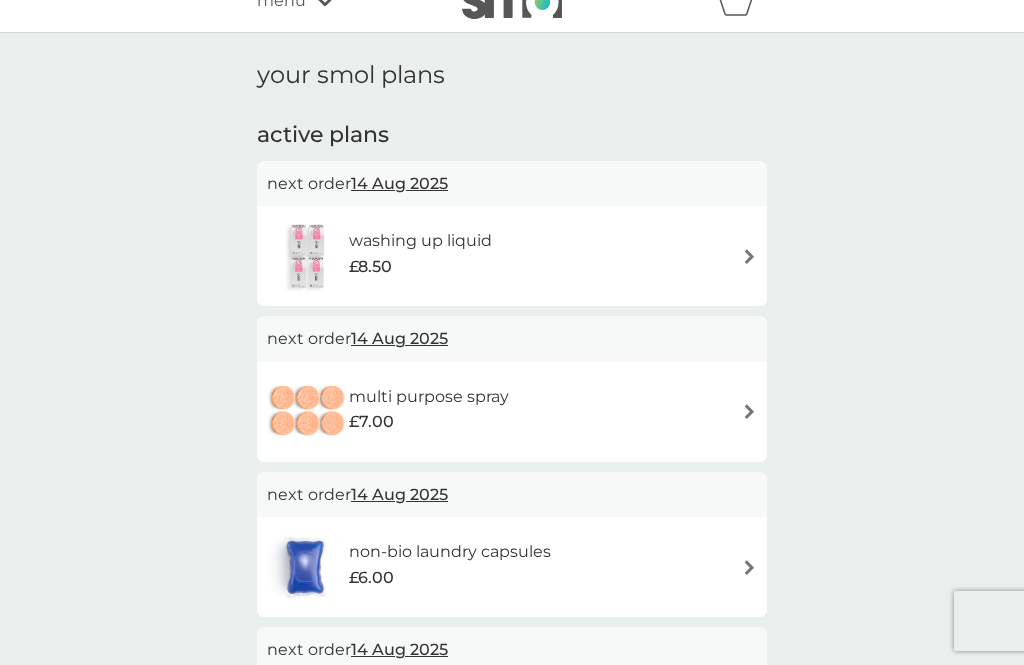 click on "washing up liquid £8.50" at bounding box center [512, 256] 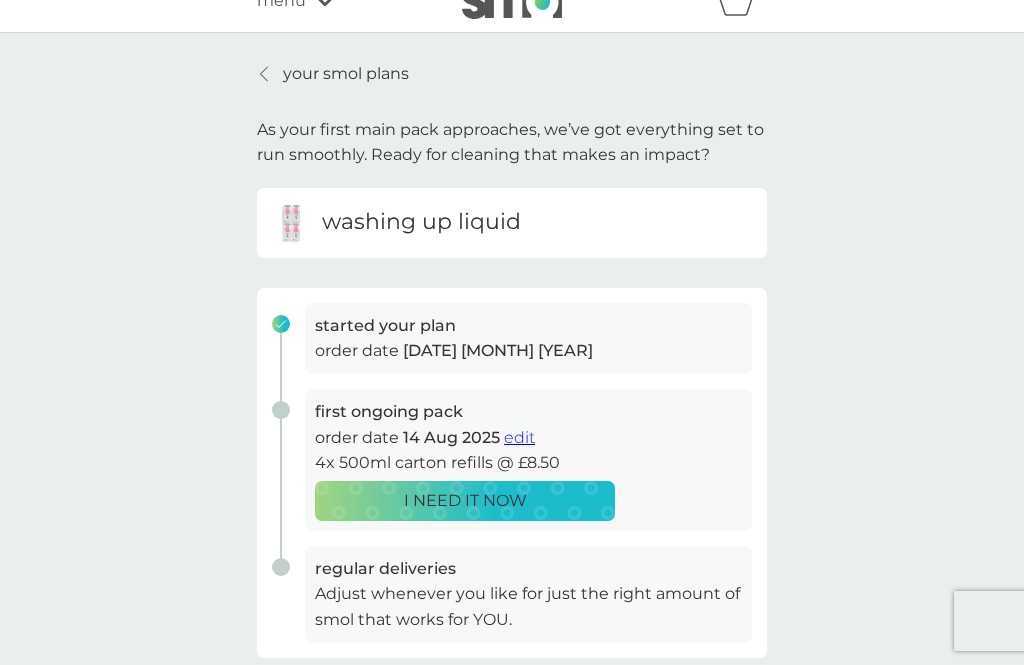 scroll, scrollTop: 0, scrollLeft: 0, axis: both 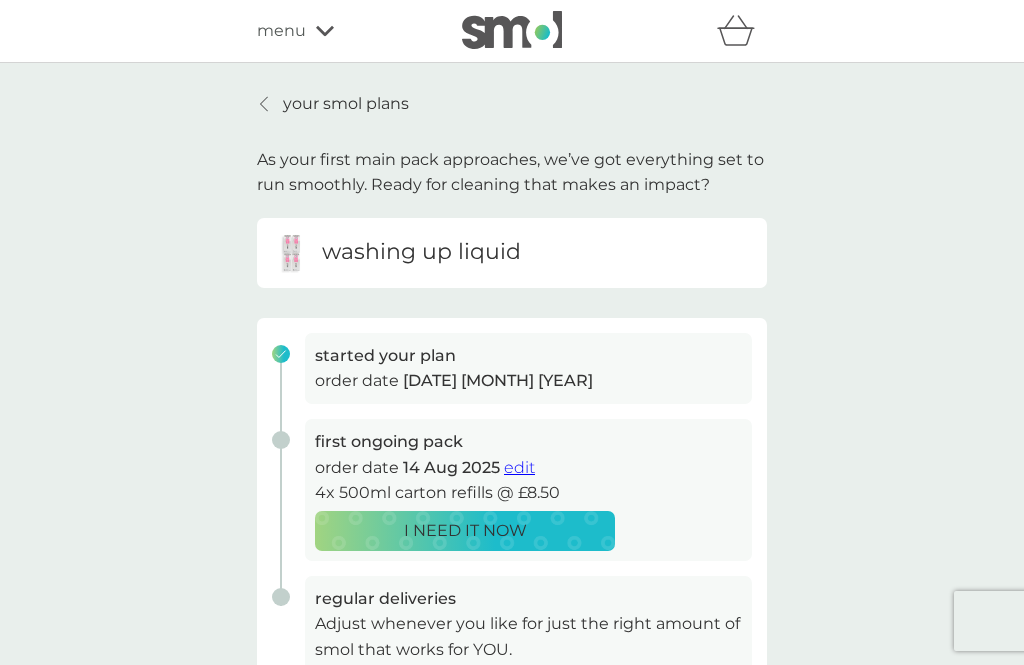 click on "washing up liquid" at bounding box center [512, 253] 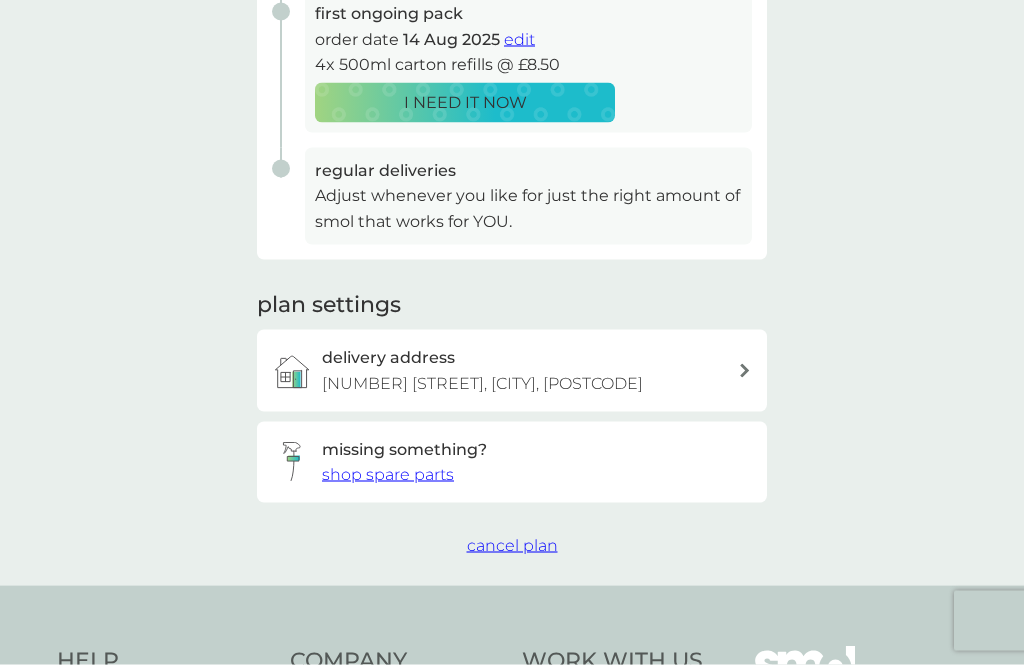scroll, scrollTop: 429, scrollLeft: 0, axis: vertical 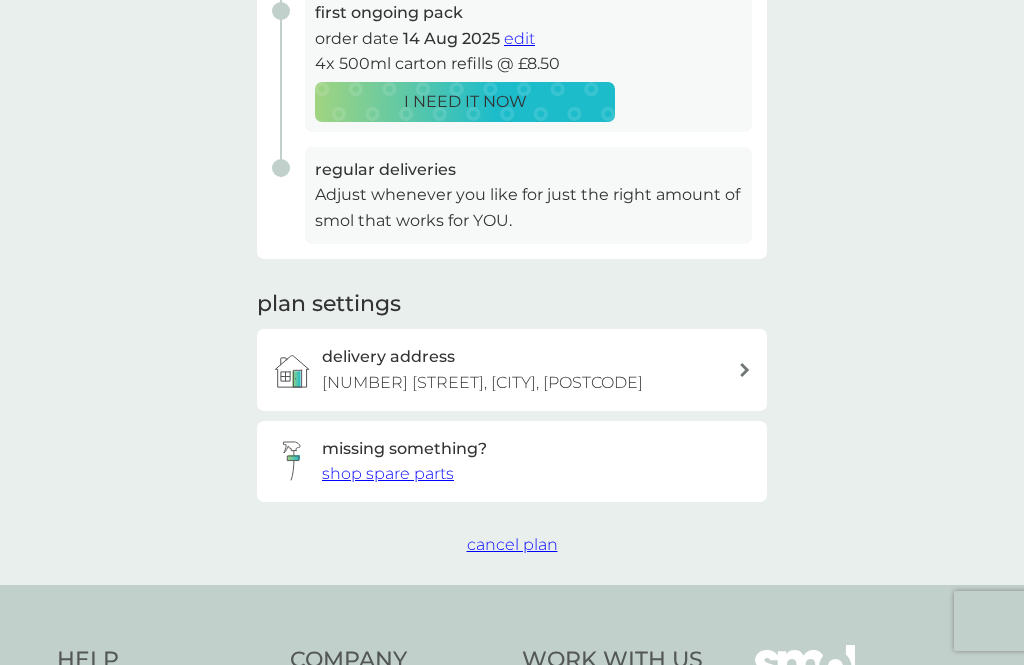 click on "cancel plan" at bounding box center [512, 544] 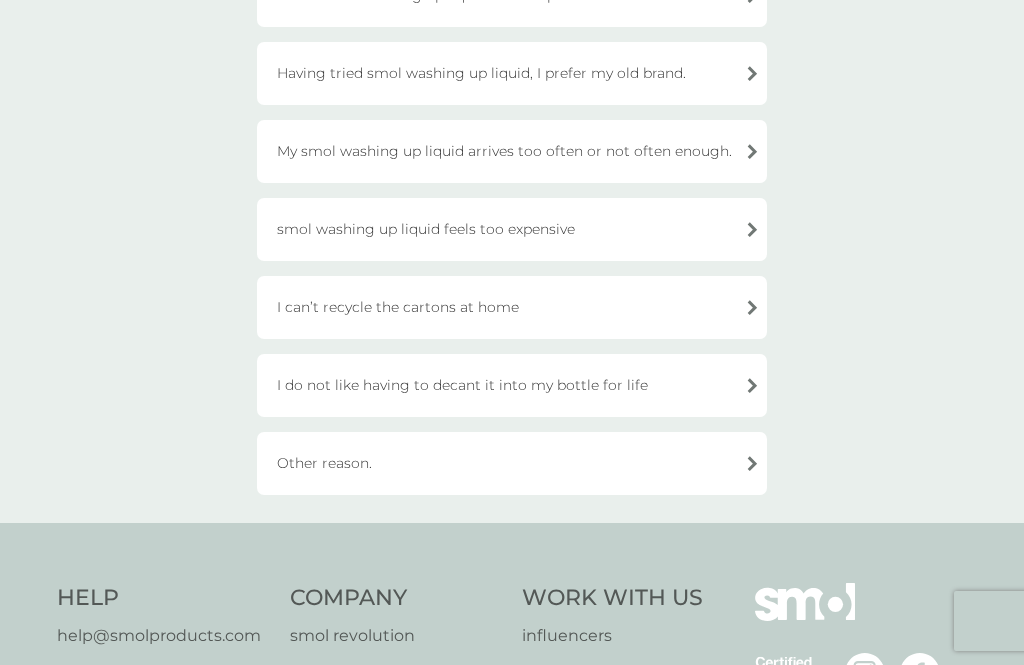 scroll, scrollTop: 0, scrollLeft: 0, axis: both 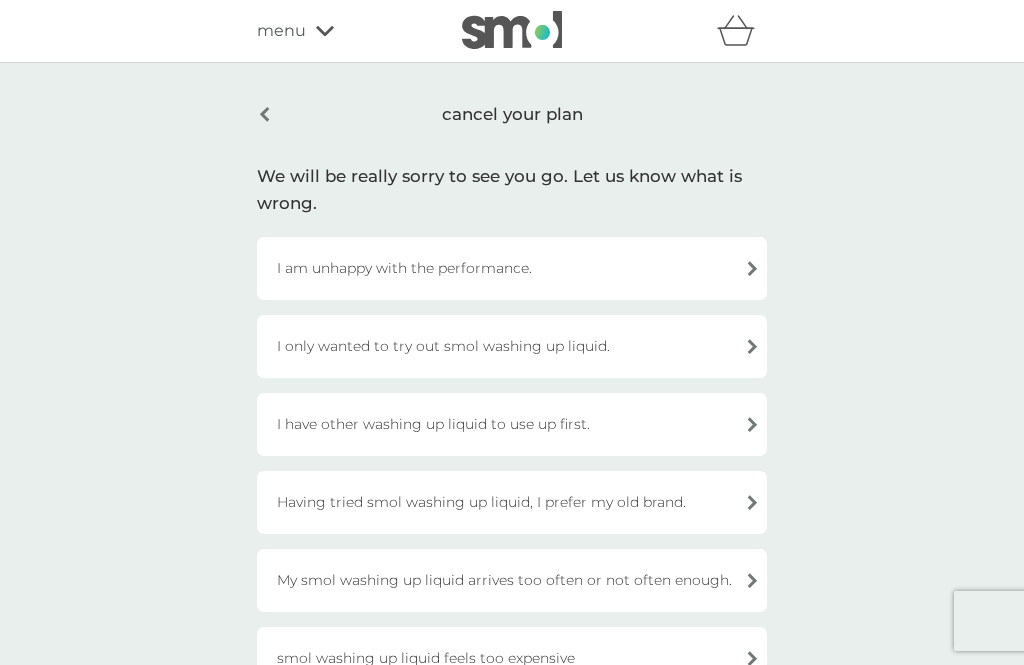 click on "cancel your plan" at bounding box center (512, 114) 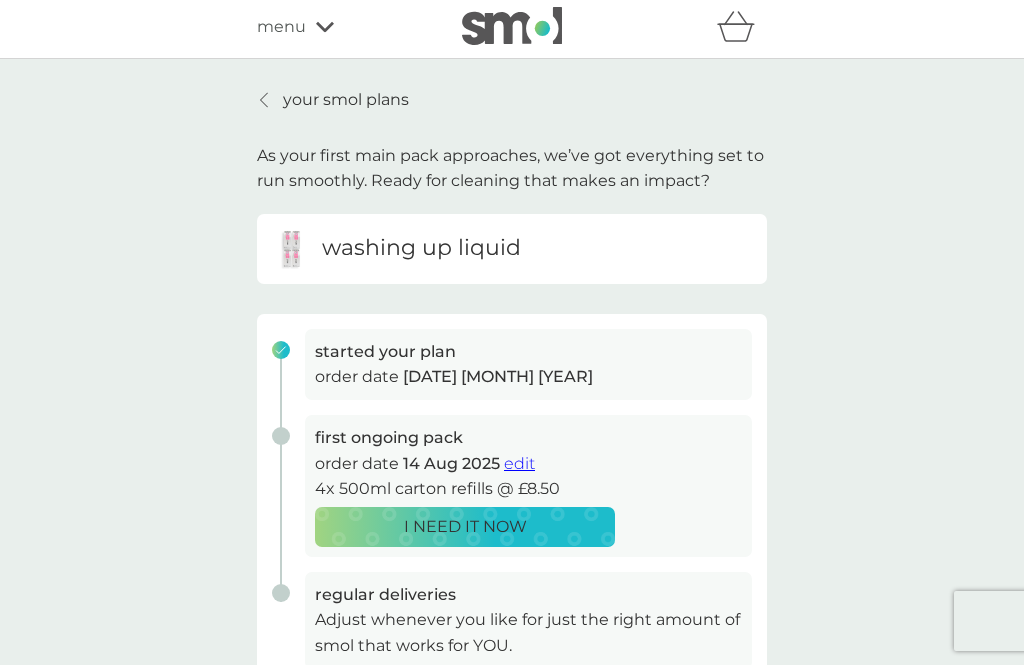 scroll, scrollTop: 0, scrollLeft: 0, axis: both 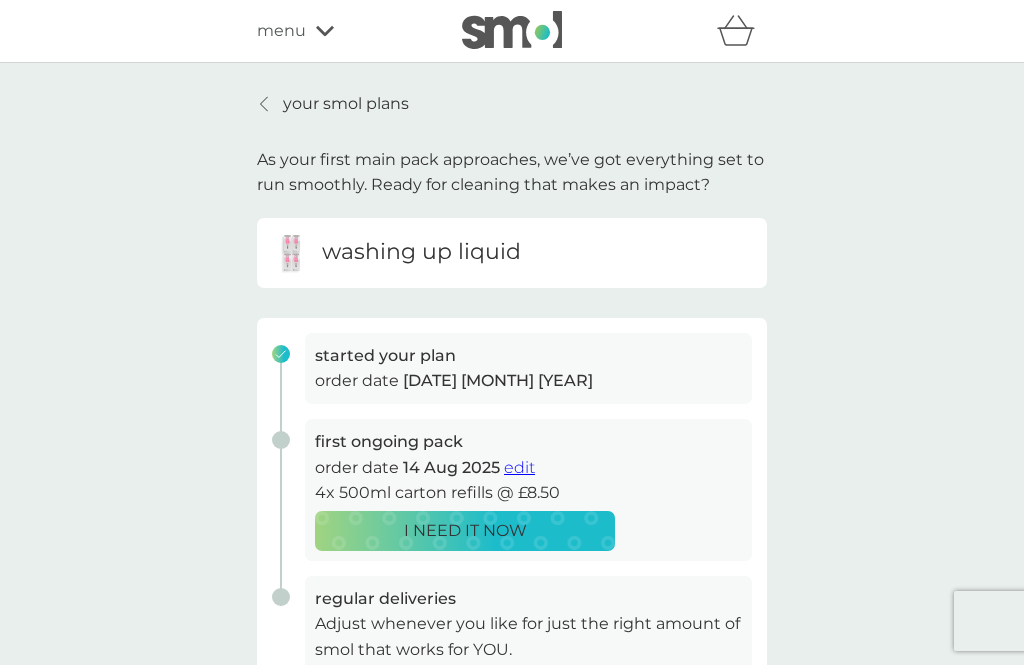 click on "your smol plans" at bounding box center [346, 104] 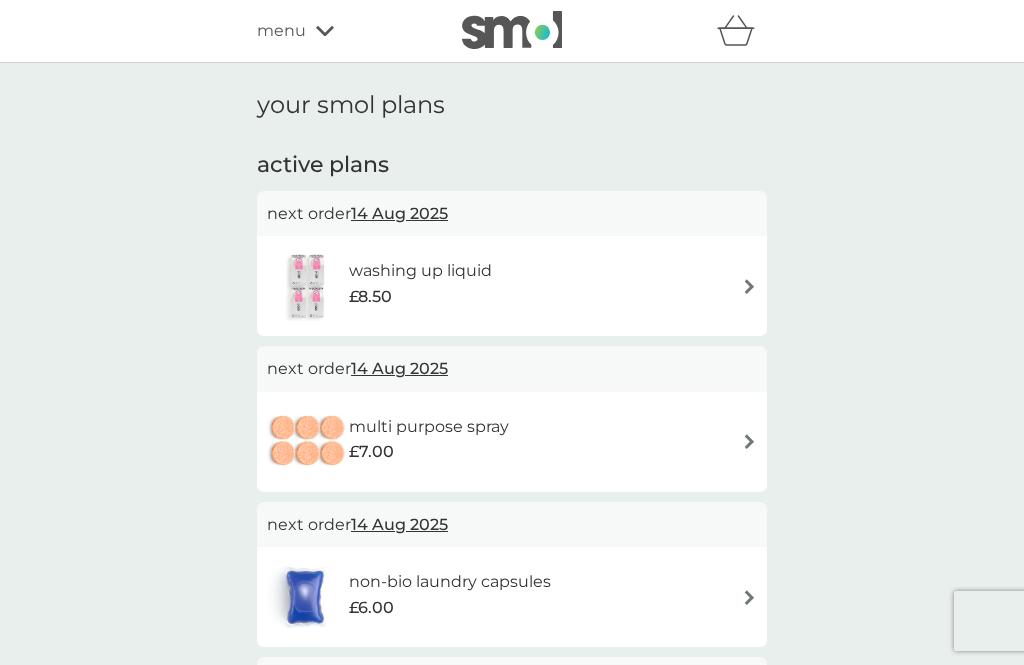 click at bounding box center (749, 286) 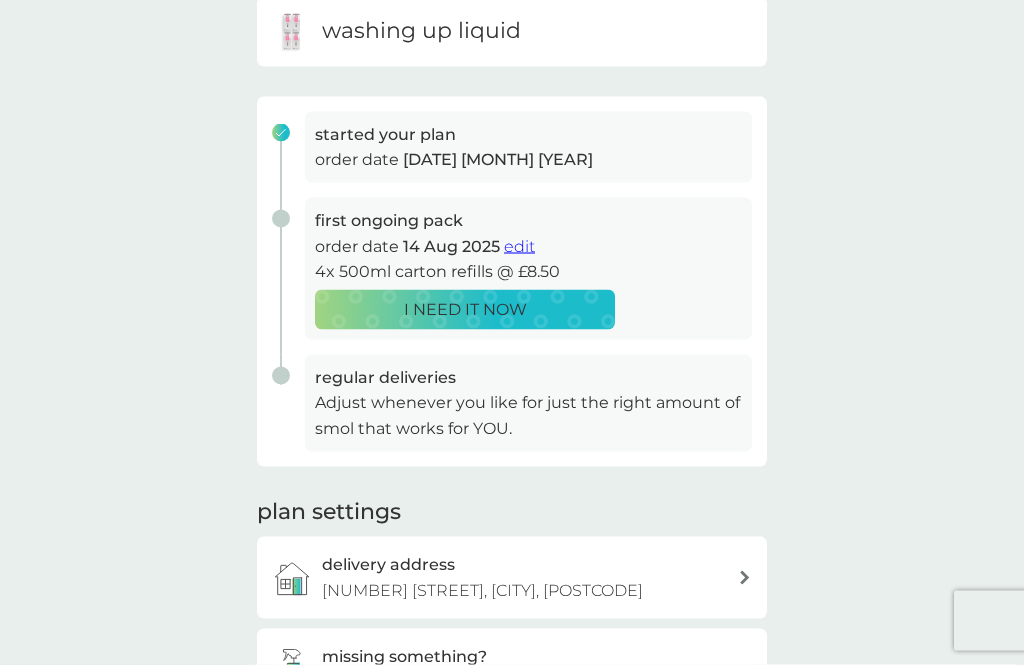 scroll, scrollTop: 222, scrollLeft: 0, axis: vertical 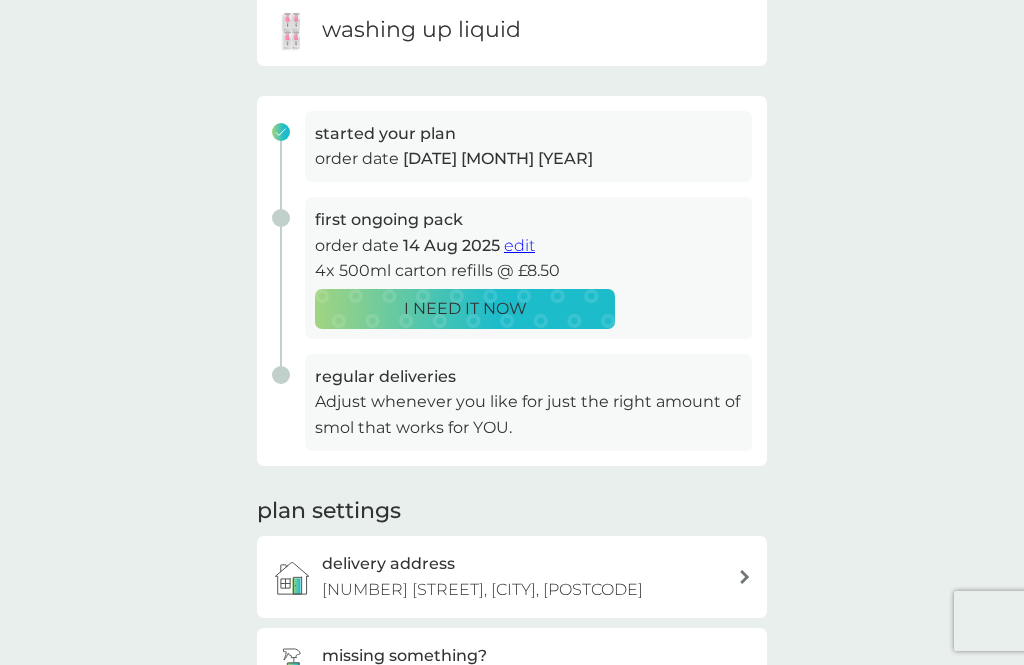 click on "edit" at bounding box center [519, 245] 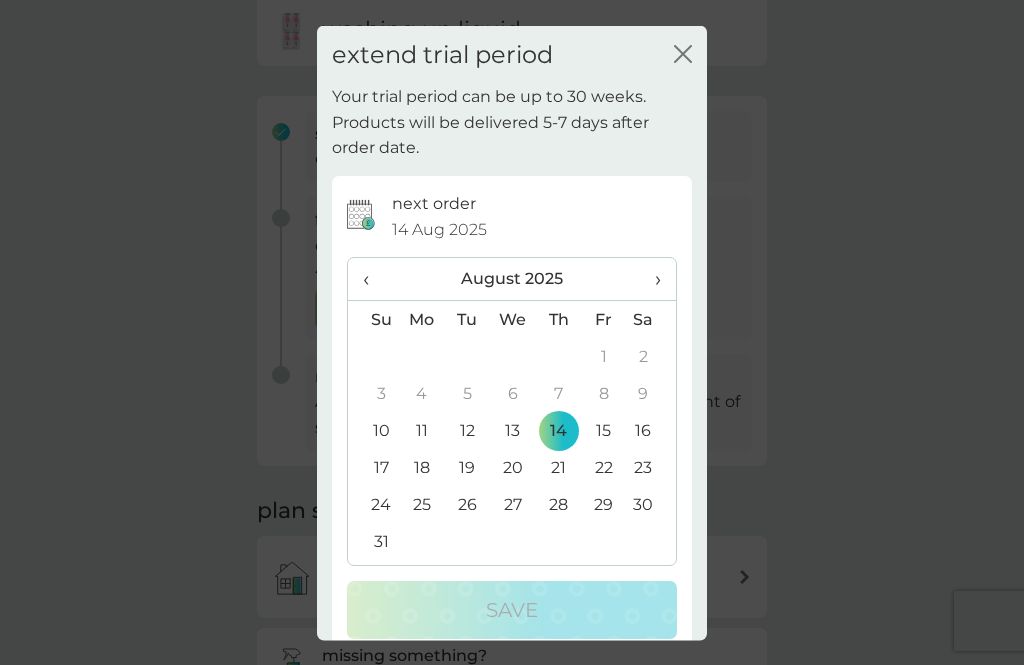 click on "›" at bounding box center (651, 279) 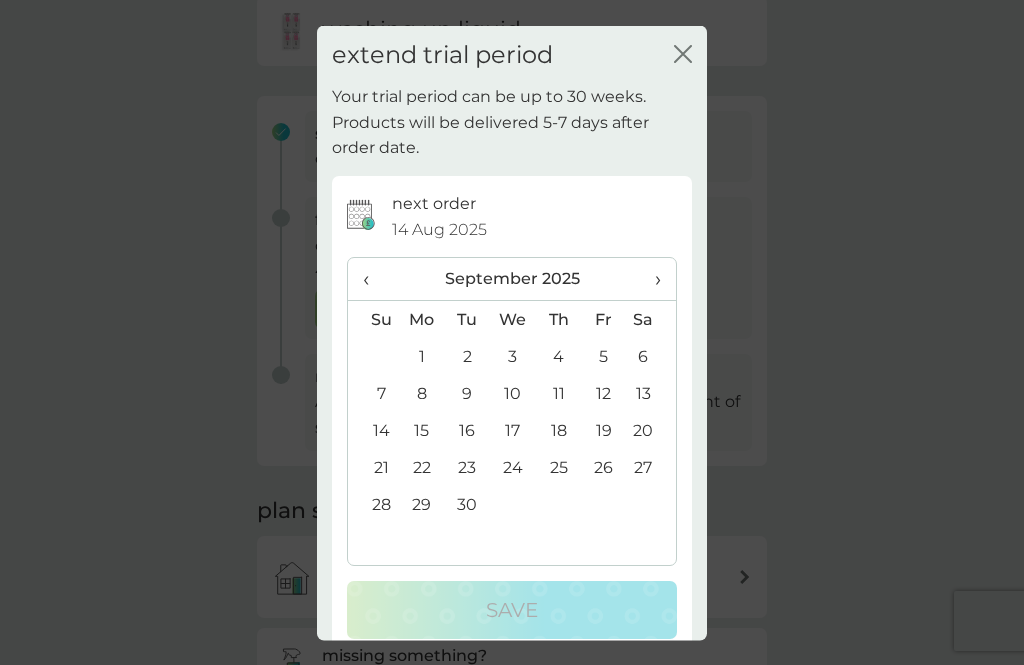 click on "14" at bounding box center (373, 430) 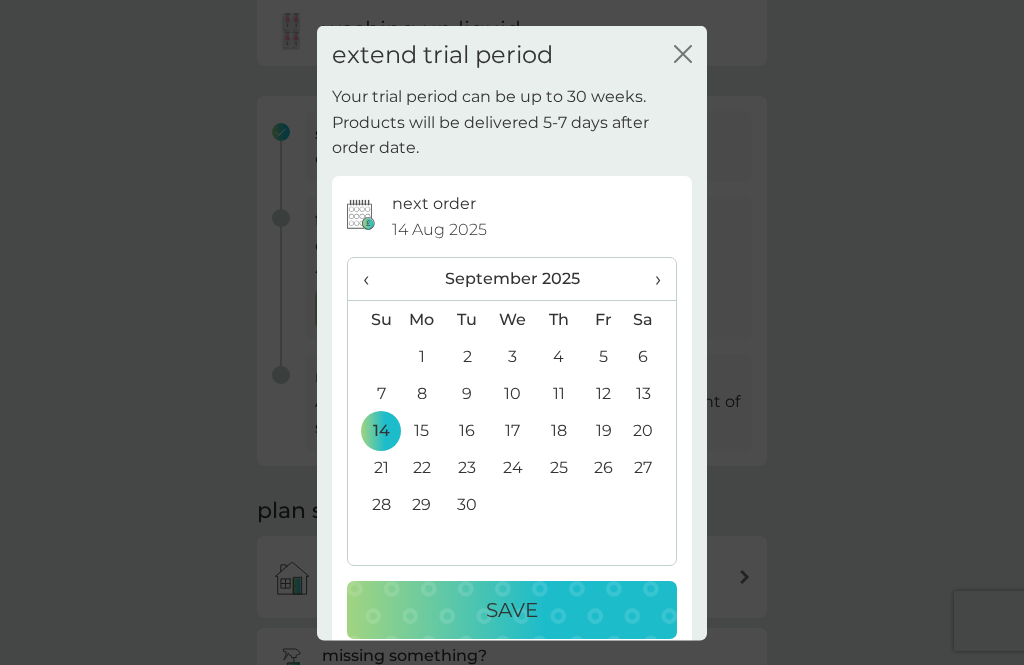 click on "Save" at bounding box center [512, 610] 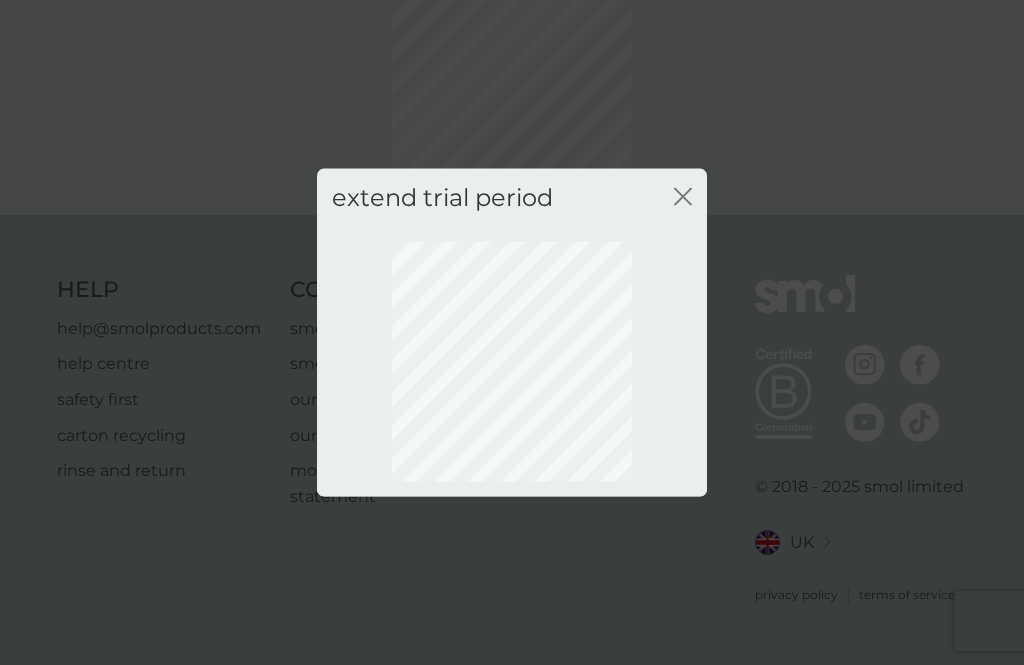 scroll, scrollTop: 108, scrollLeft: 0, axis: vertical 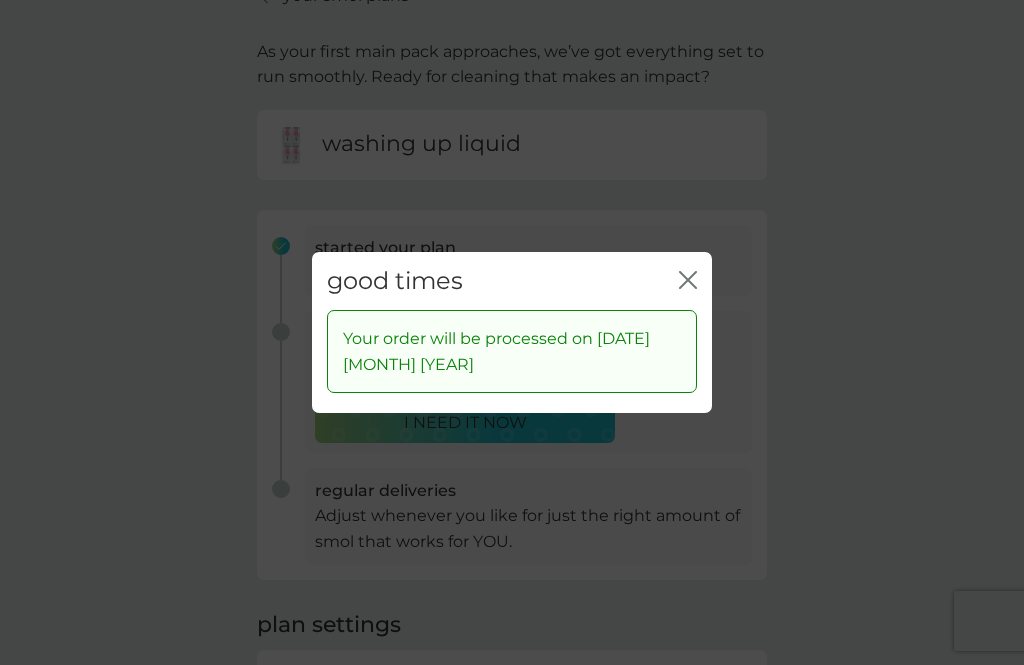 click on "close" 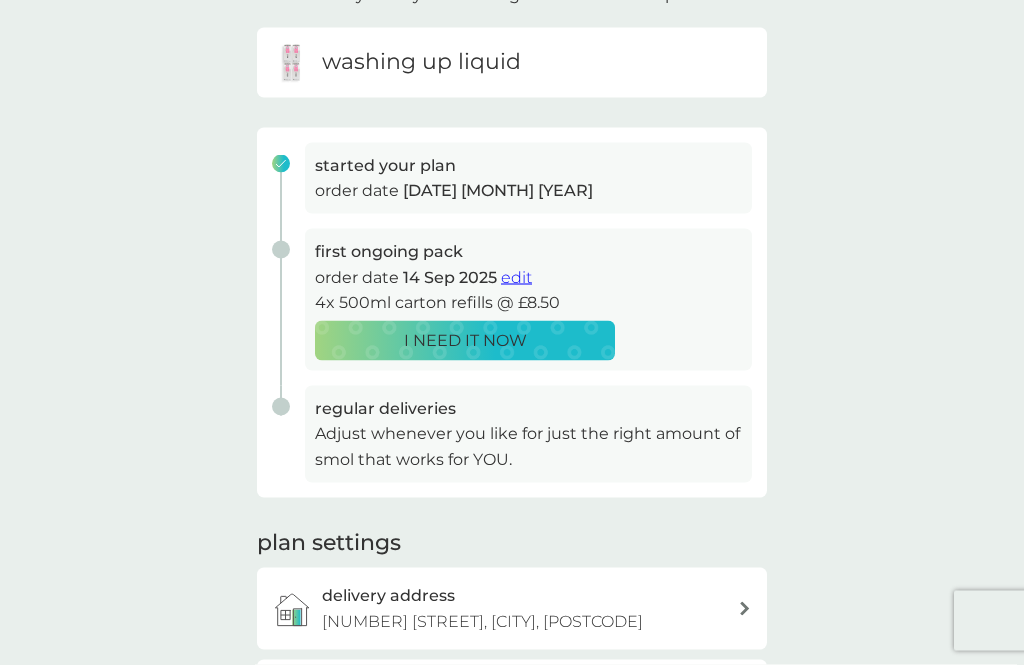 scroll, scrollTop: 0, scrollLeft: 0, axis: both 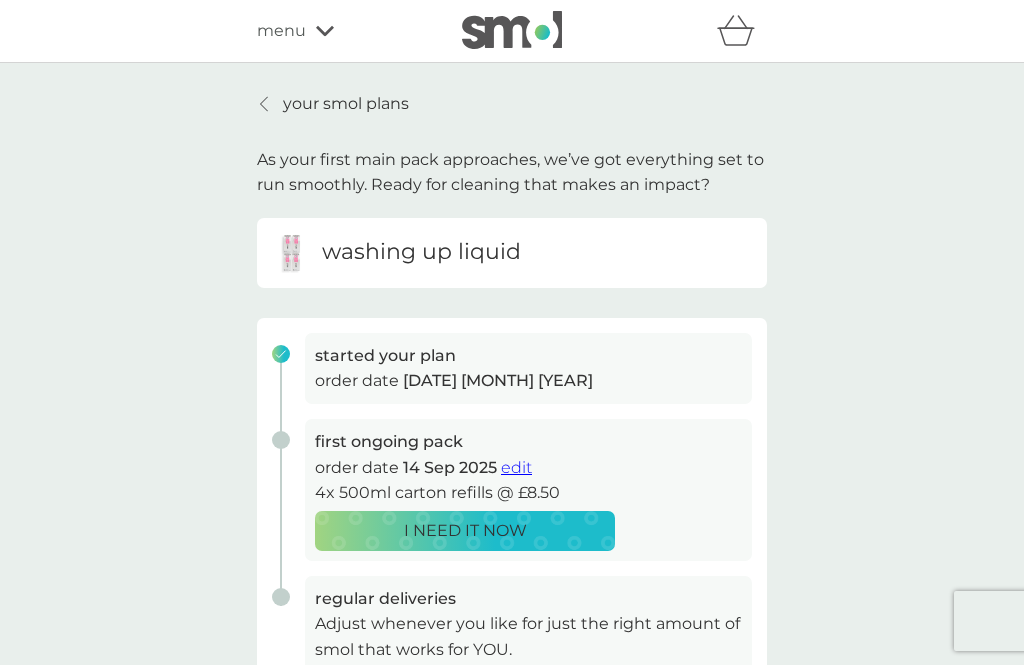 click on "your smol plans" at bounding box center [346, 104] 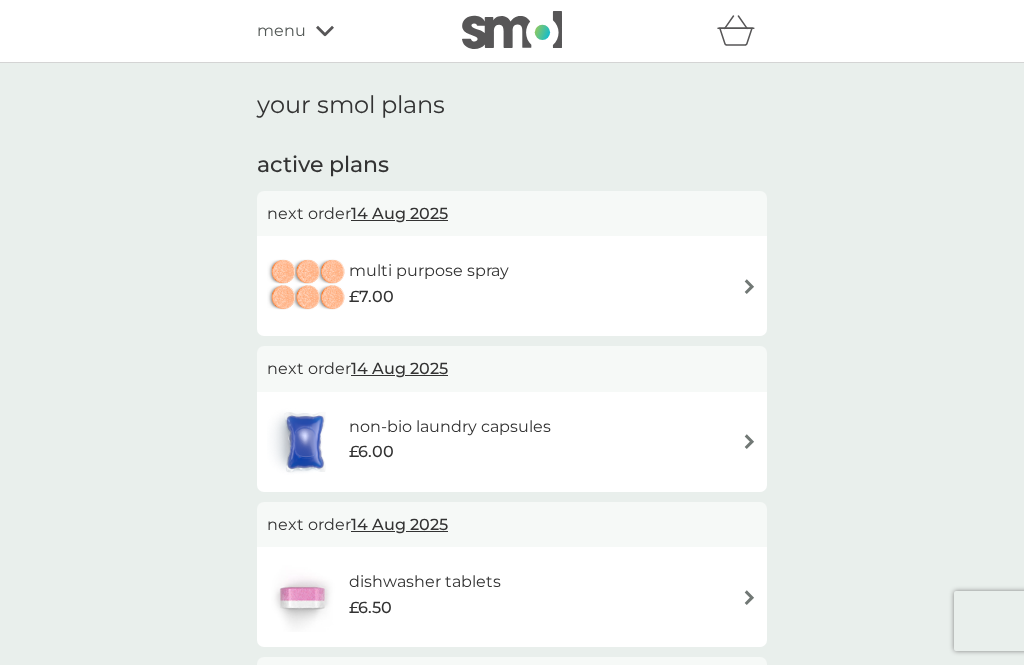 click on "14 Aug 2025" at bounding box center [399, 368] 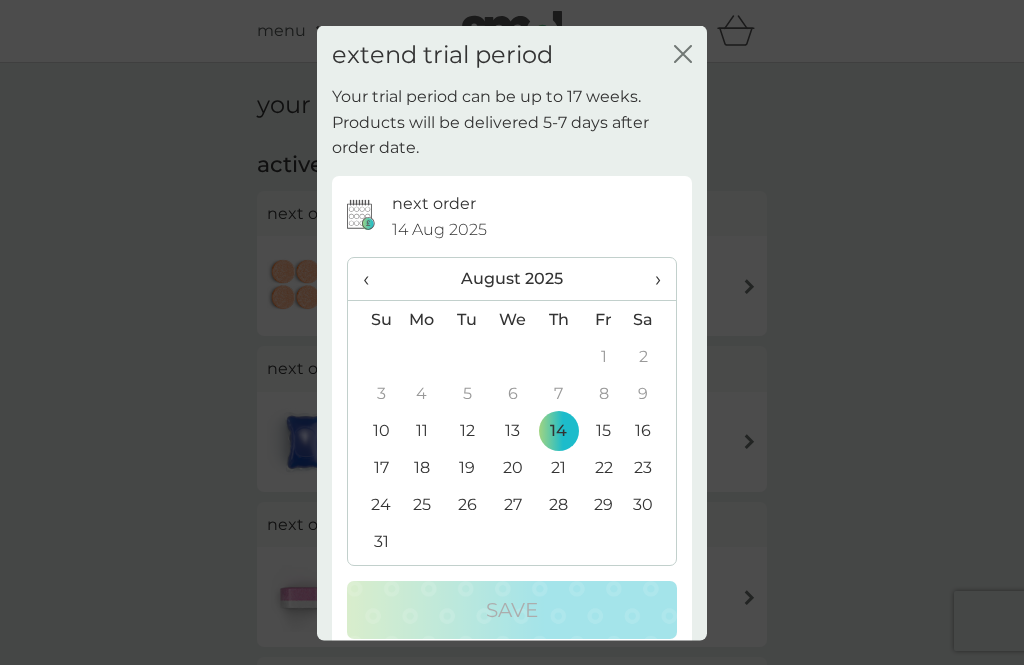 click on "›" at bounding box center [651, 279] 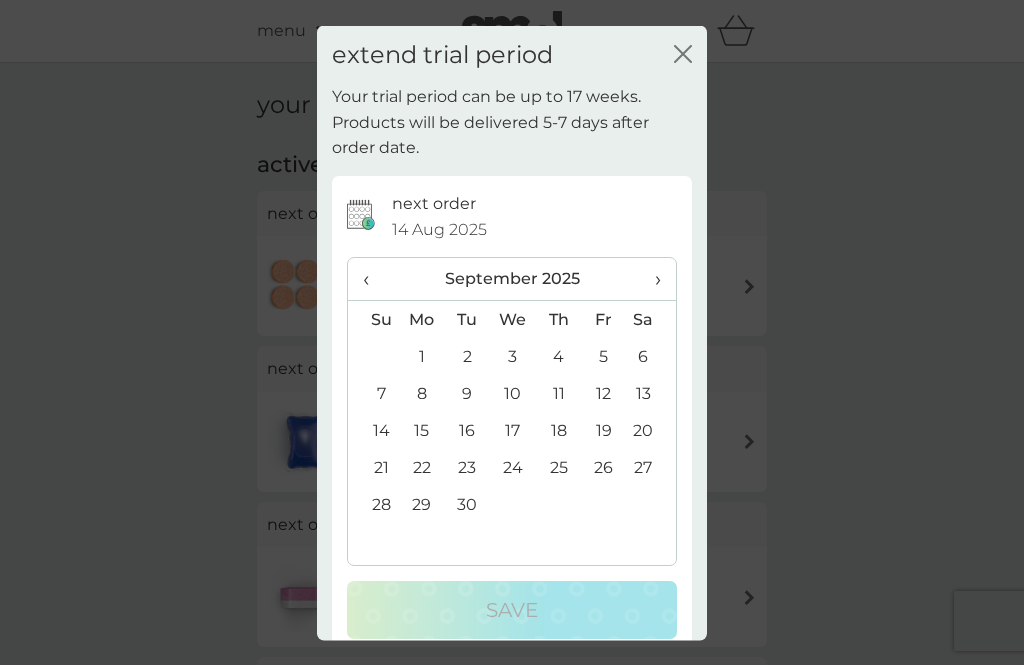click on "1" at bounding box center [422, 356] 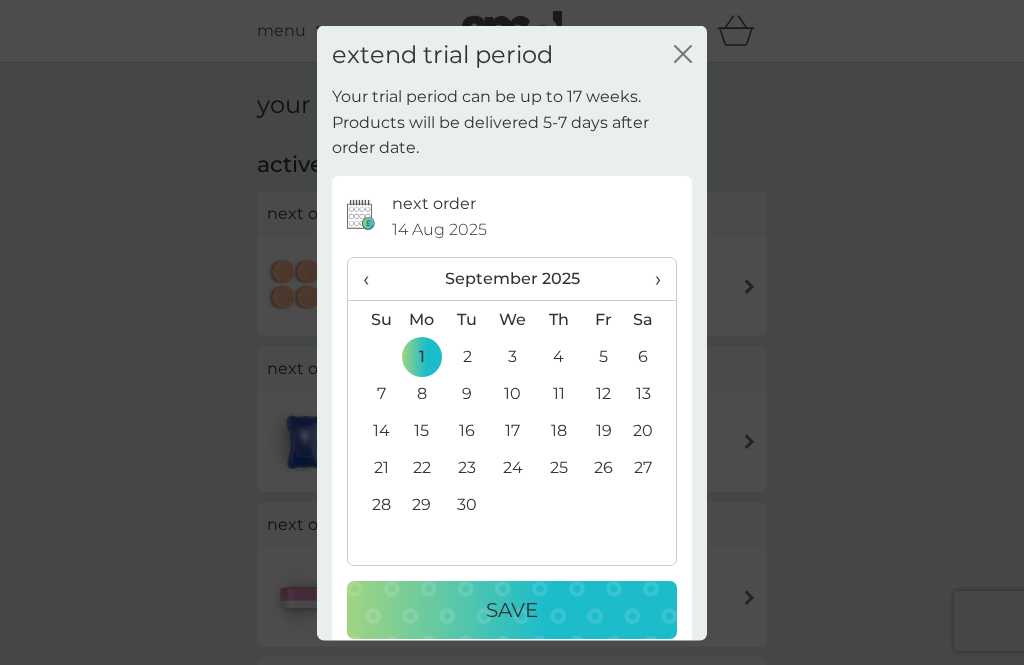 click on "Save" at bounding box center [512, 610] 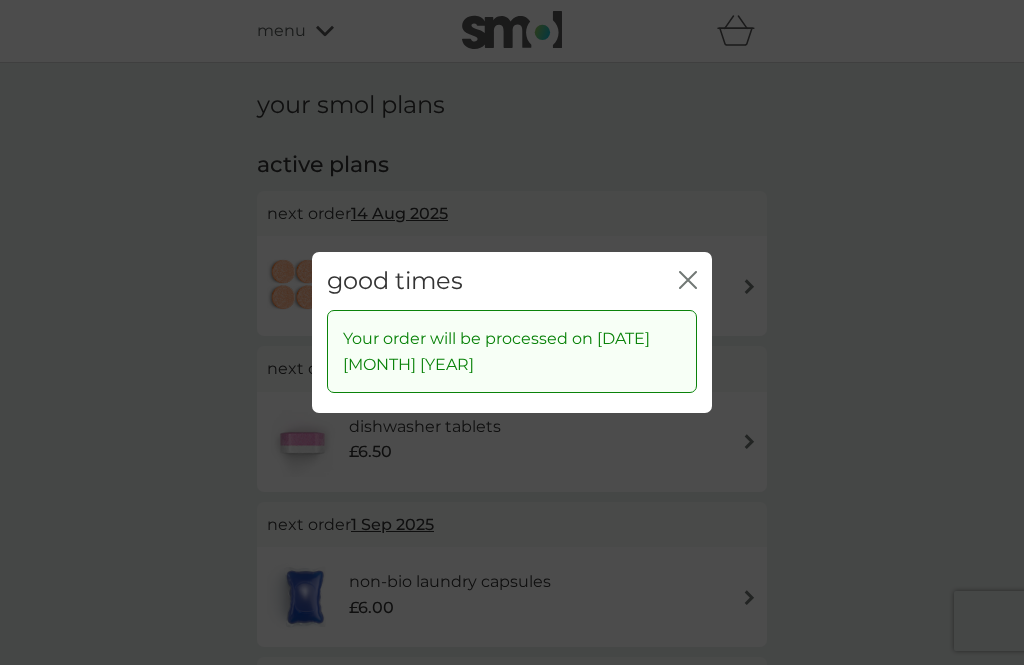 click on "close" 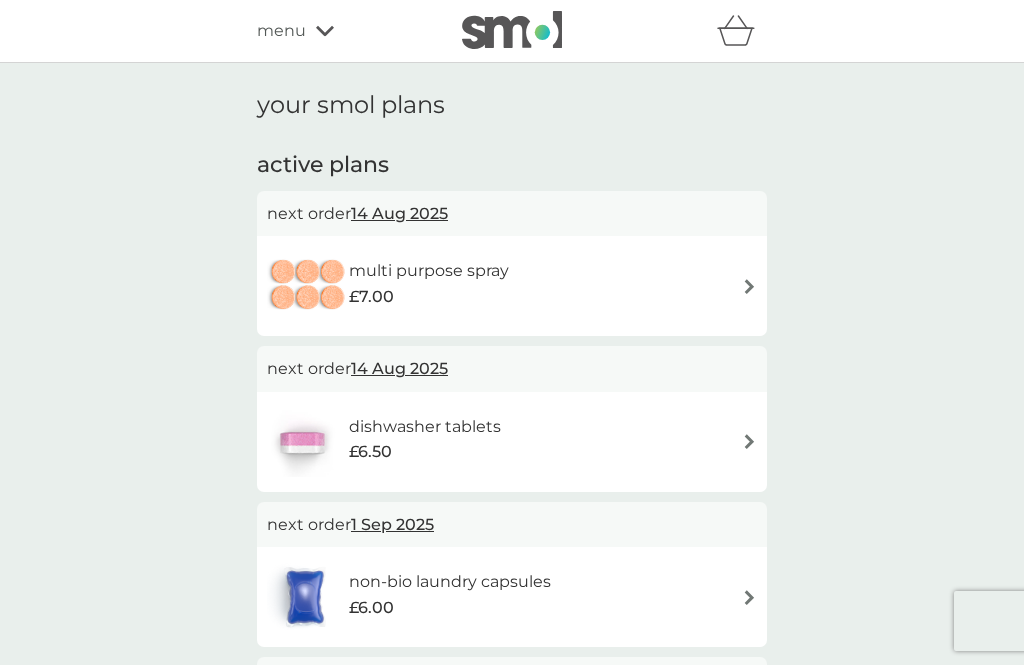 click on "14 Aug 2025" at bounding box center (399, 368) 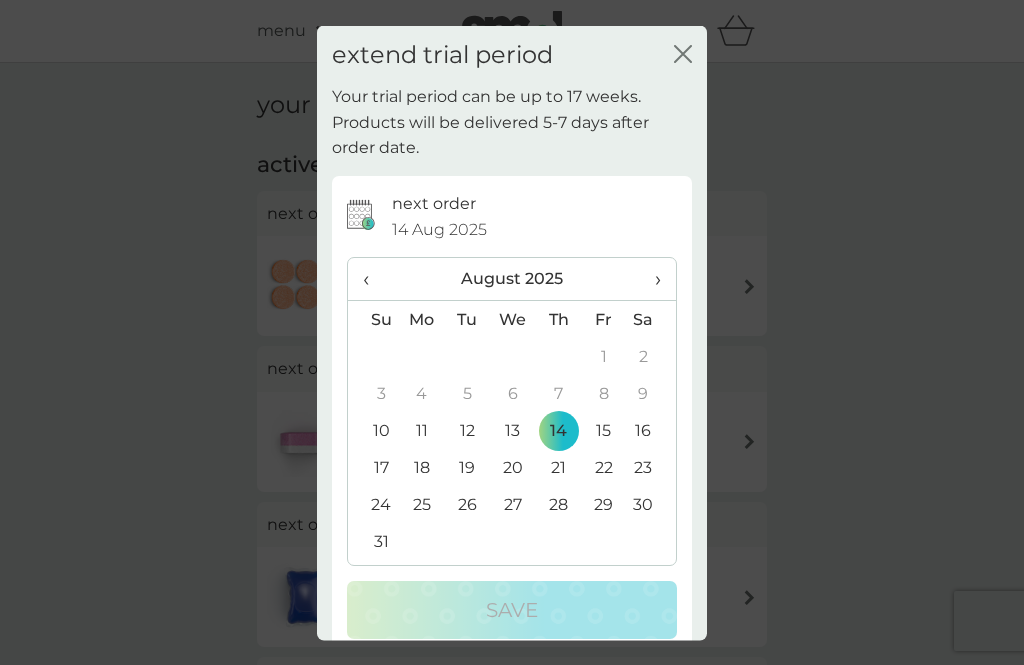 click on "›" at bounding box center (651, 279) 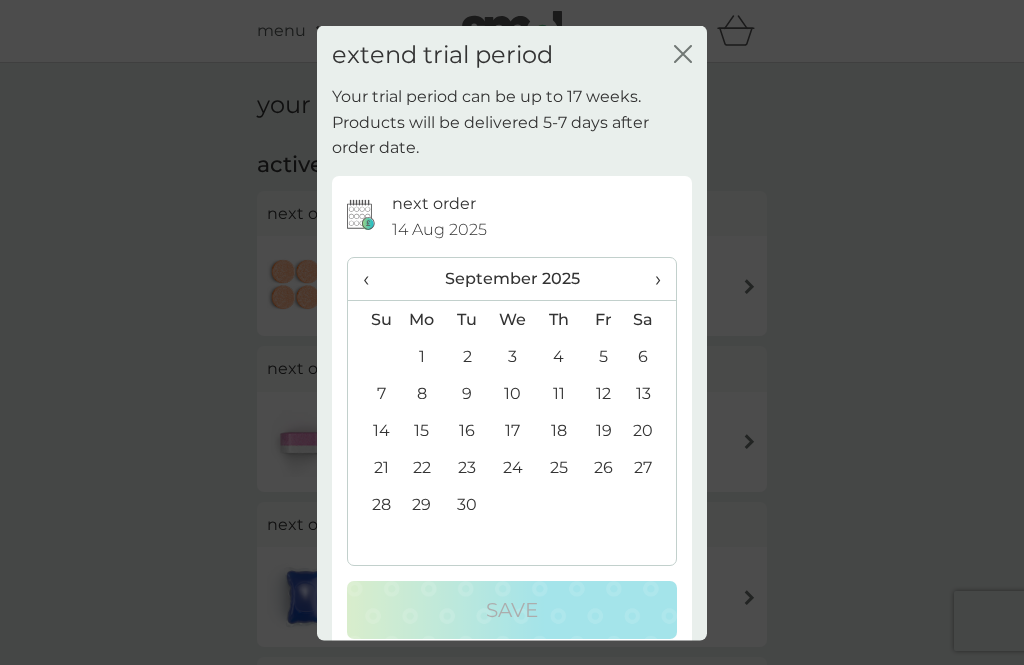 click on "1" at bounding box center [422, 356] 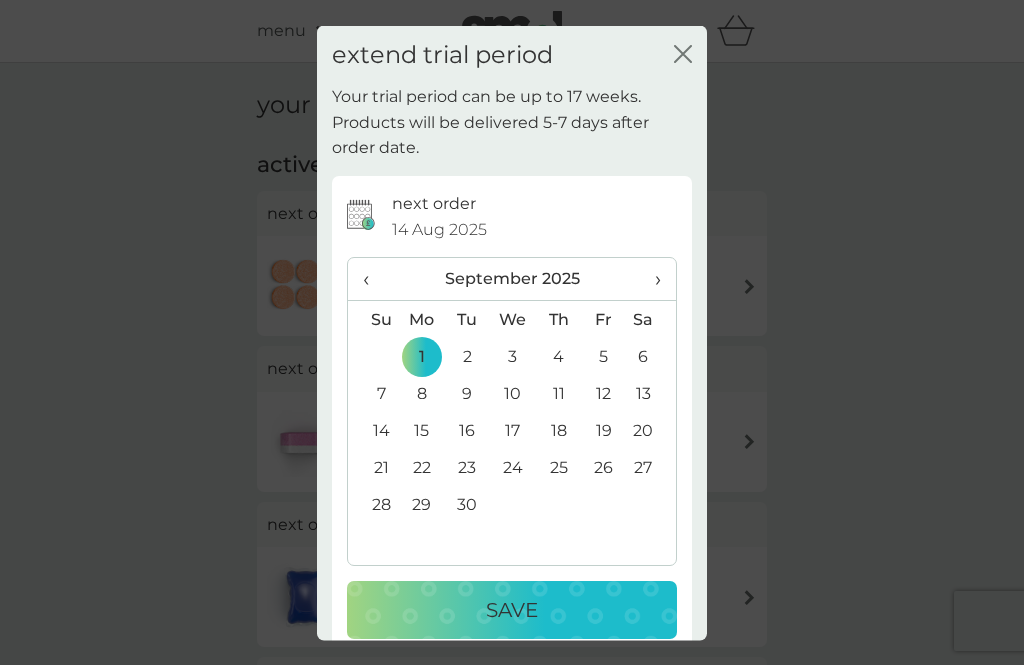 click on "Save" at bounding box center [512, 610] 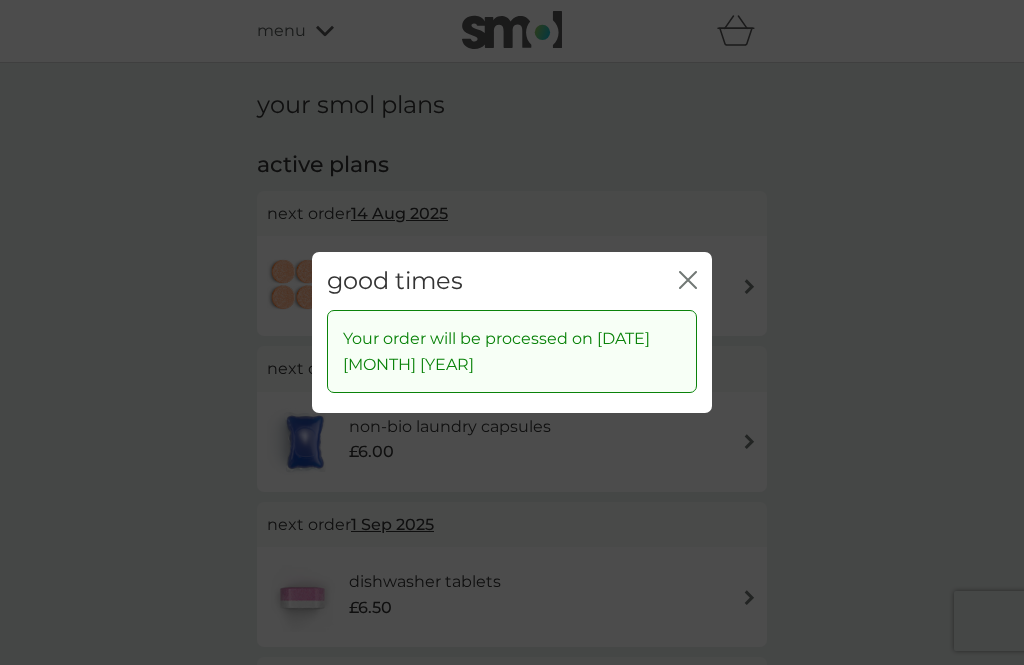 click on "close" 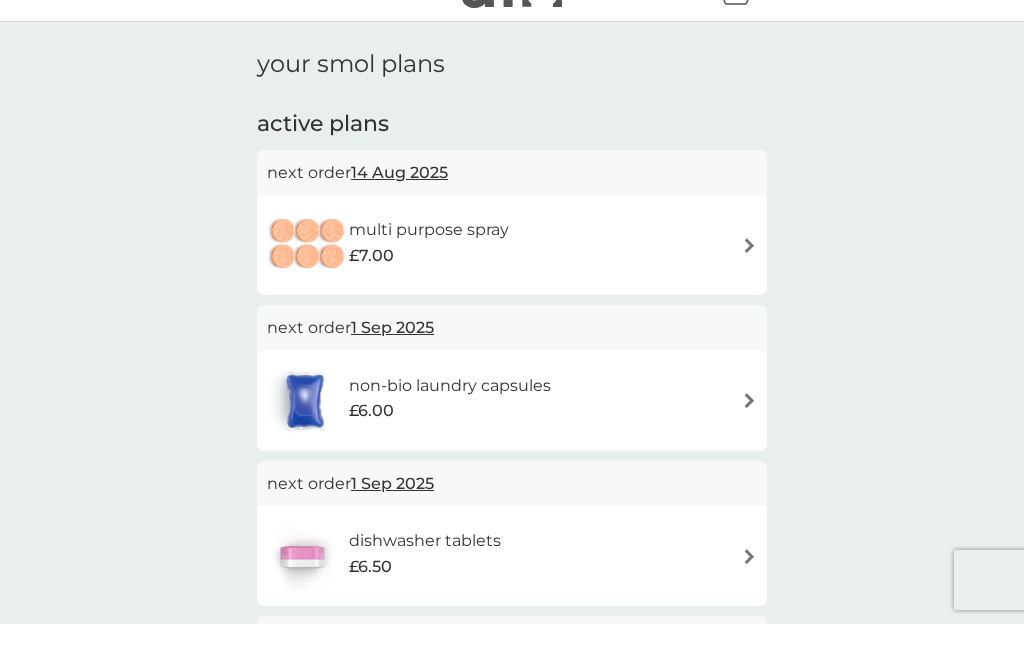 scroll, scrollTop: 42, scrollLeft: 0, axis: vertical 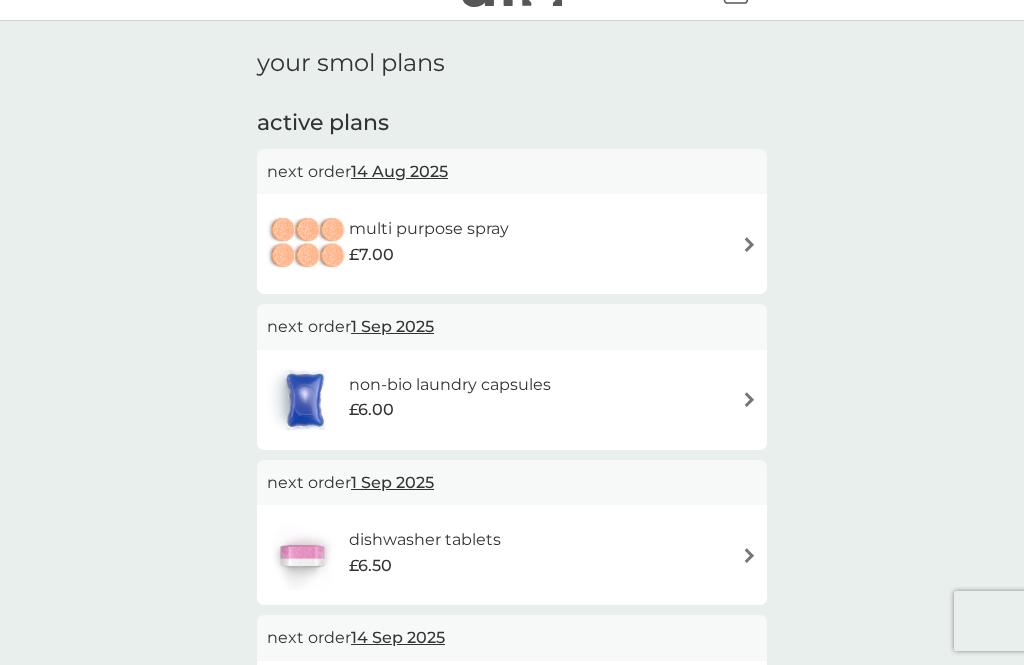 click on "14 Aug 2025" at bounding box center [399, 171] 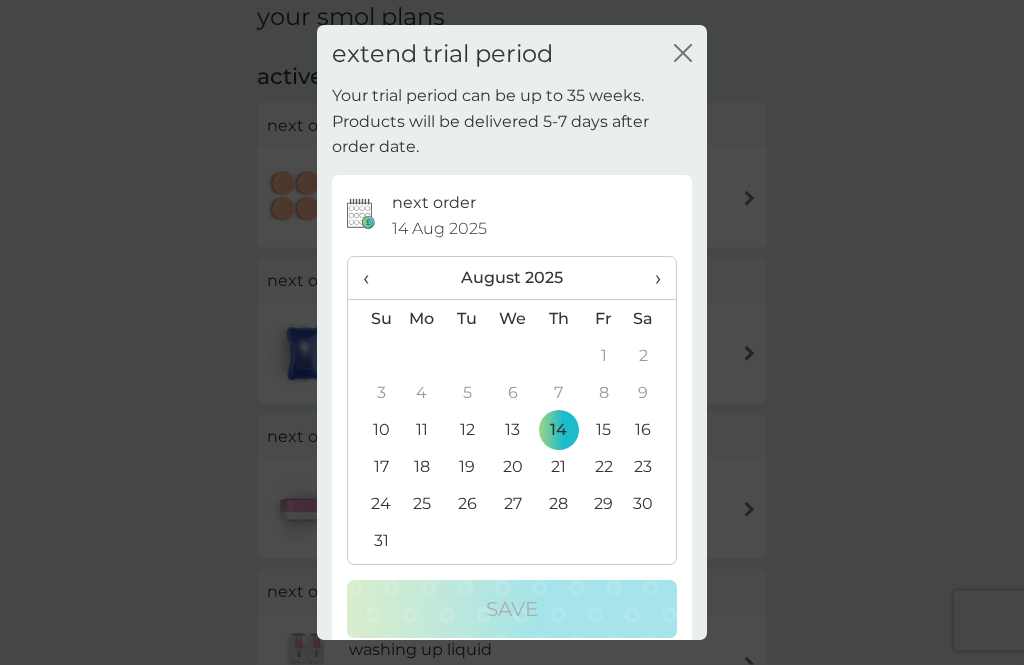 click on "›" at bounding box center [651, 279] 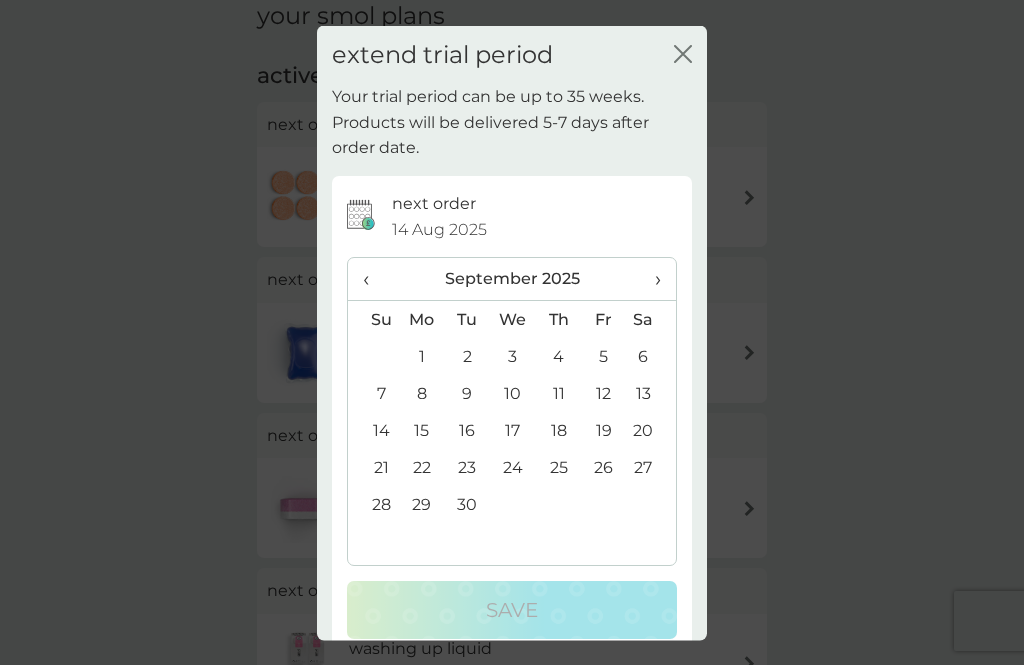 click on "16" at bounding box center (467, 430) 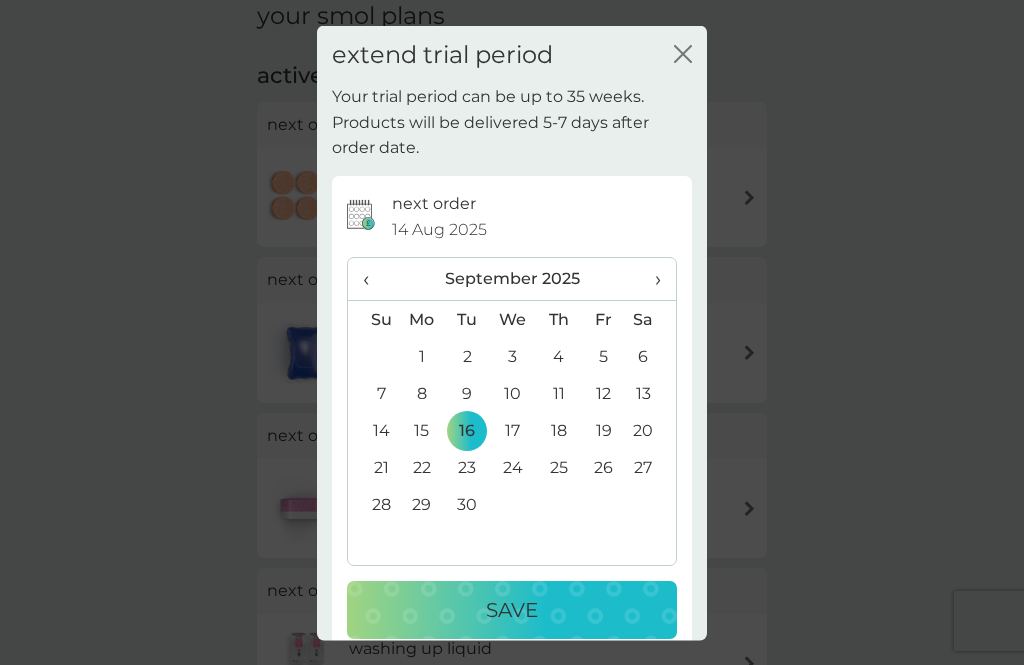 click on "Save" at bounding box center [512, 610] 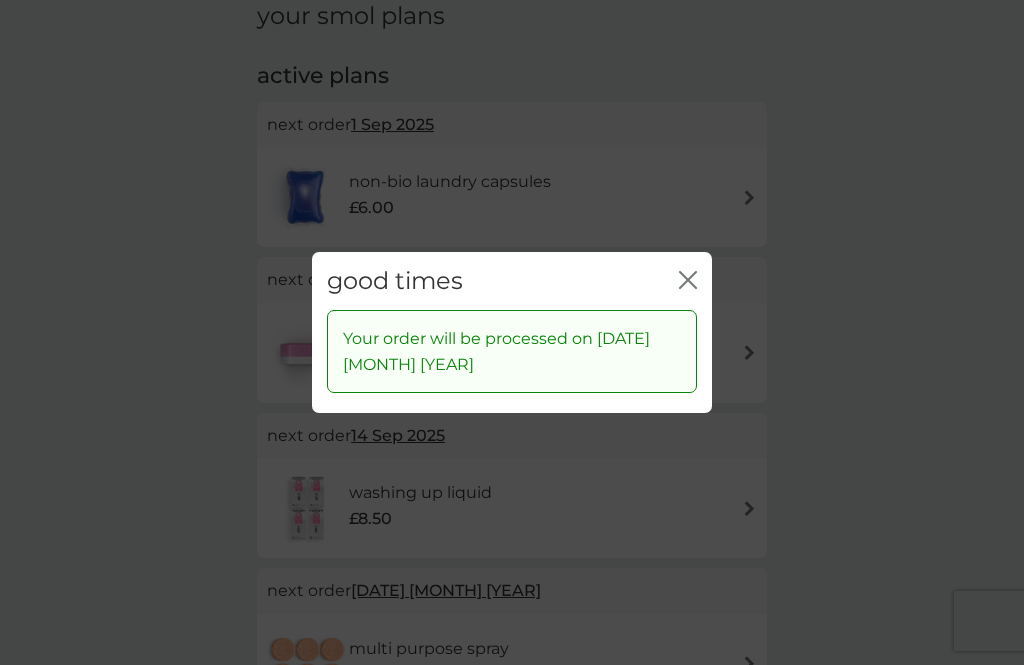 click on "close" 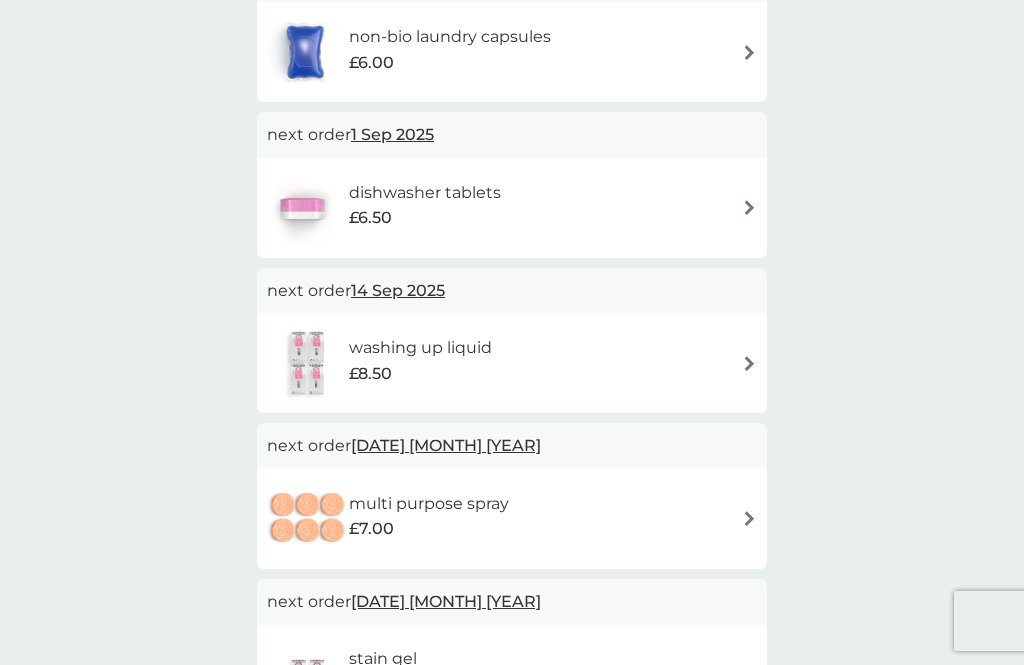 scroll, scrollTop: 236, scrollLeft: 0, axis: vertical 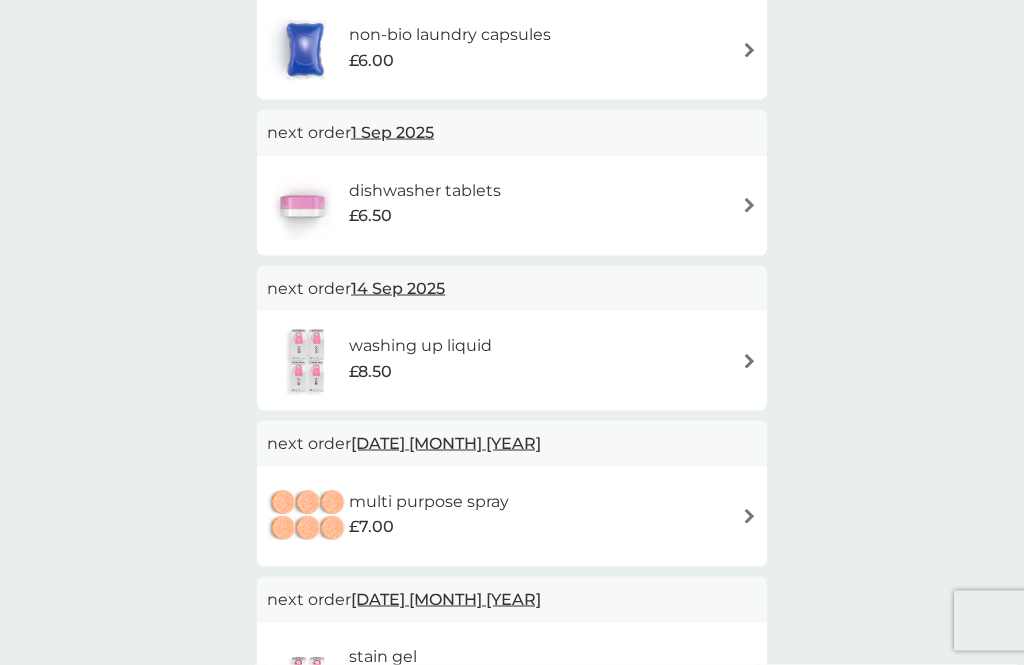 click on "14 Sep 2025" at bounding box center (398, 288) 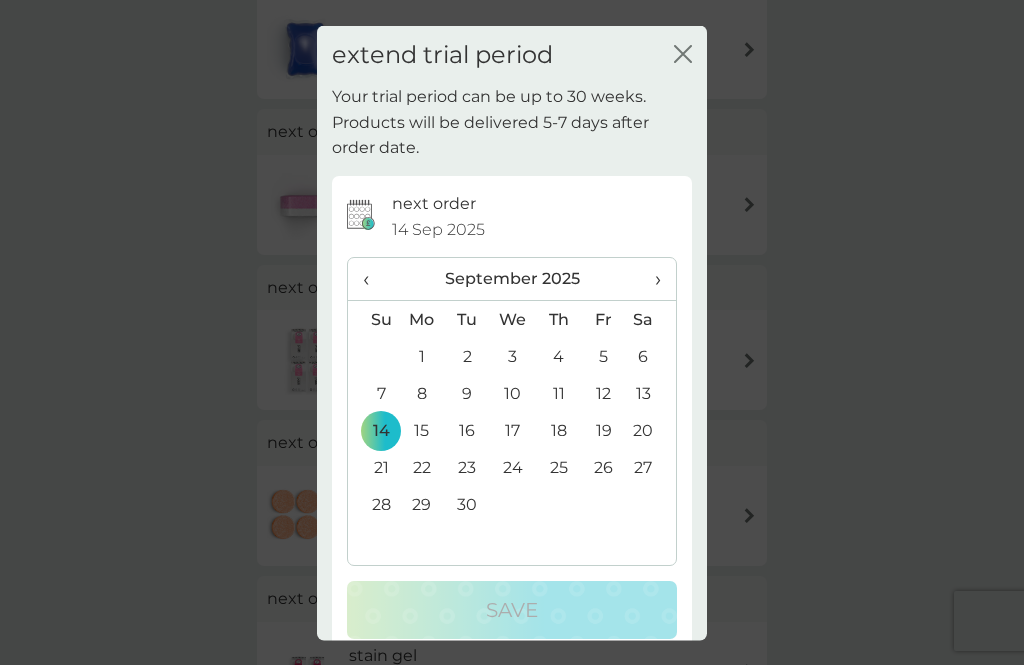click on "16" at bounding box center (467, 430) 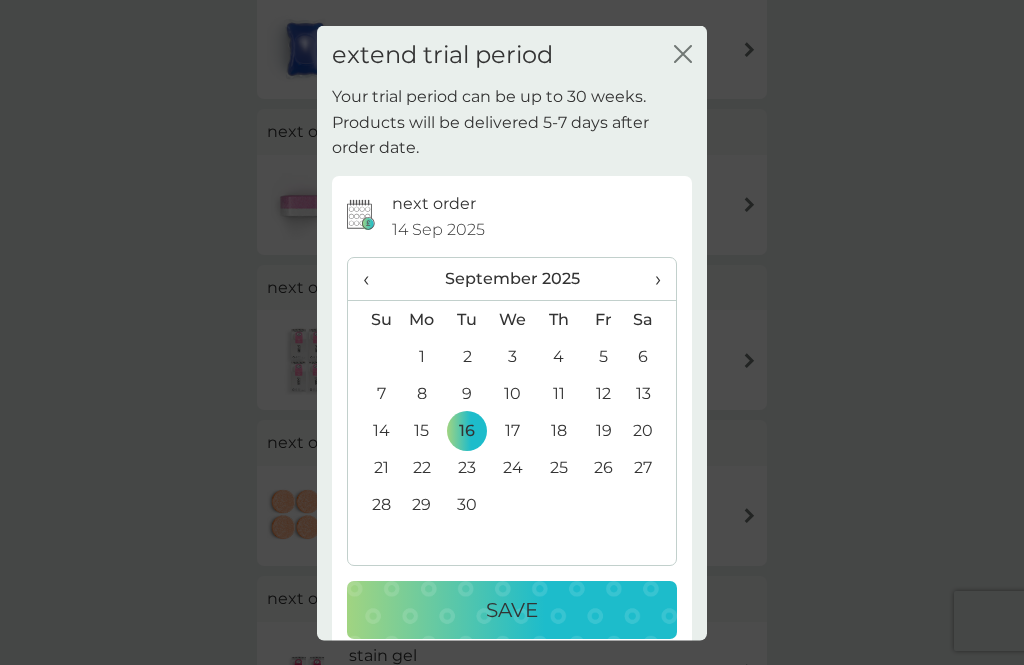 click on "Save" at bounding box center [512, 610] 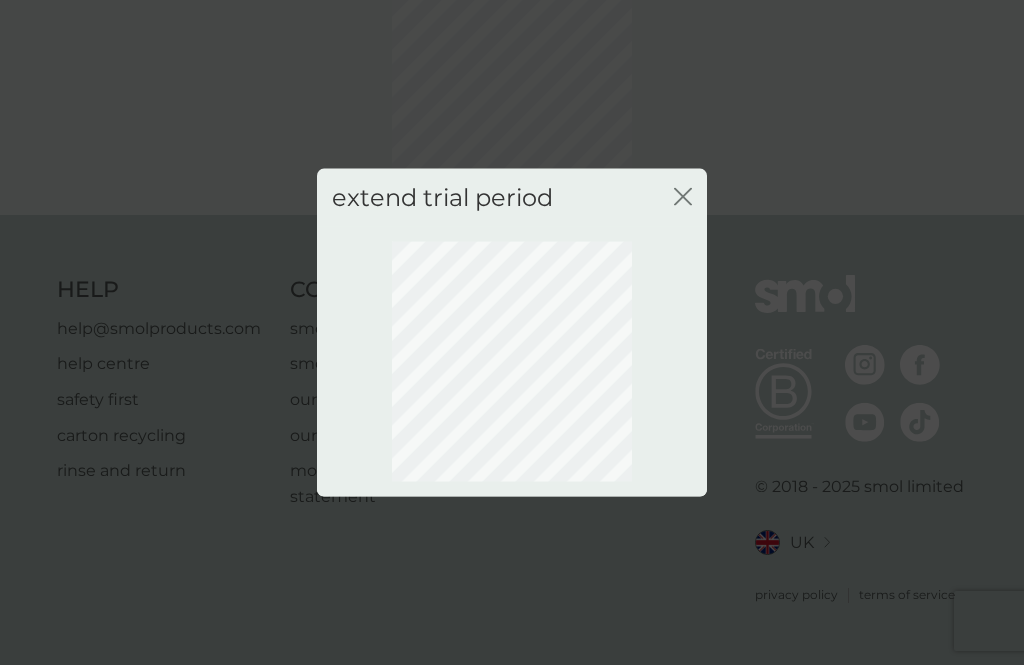 scroll, scrollTop: 108, scrollLeft: 0, axis: vertical 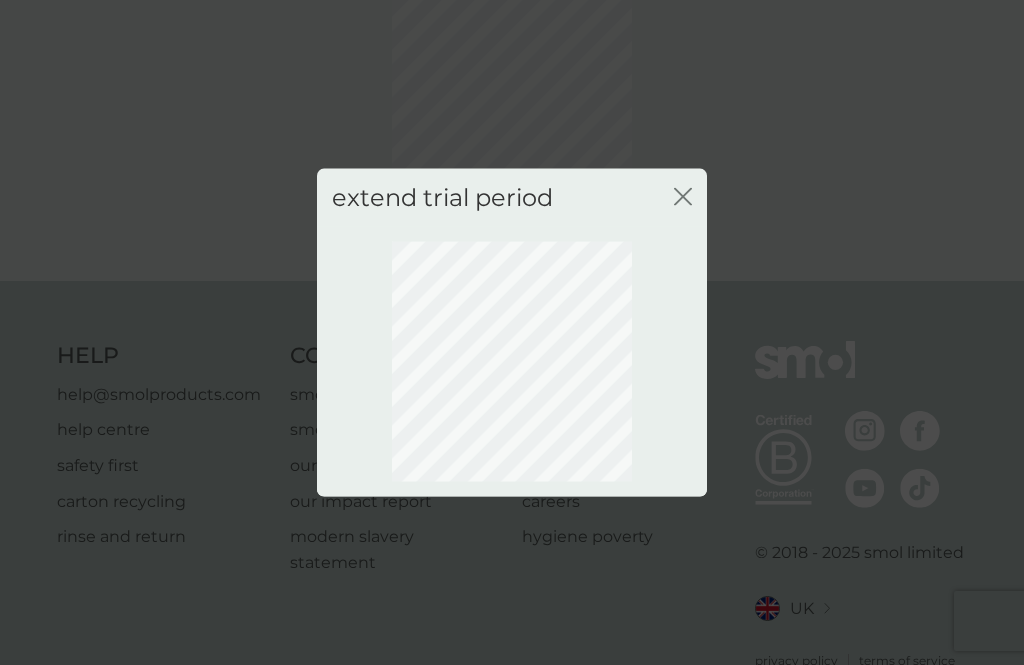 click 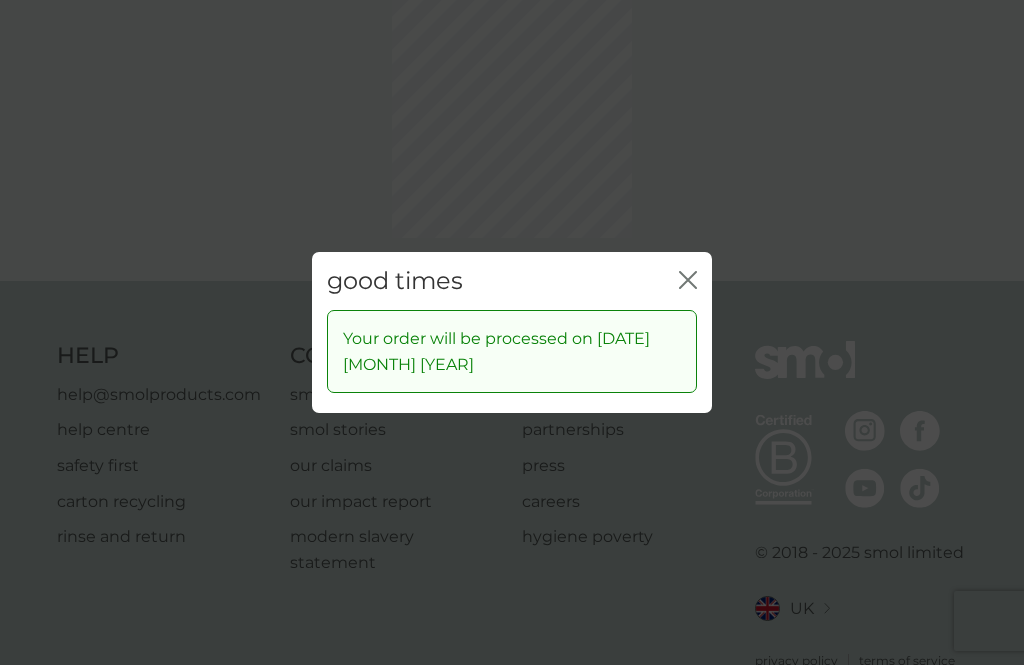 click on "good times close Your order will be processed on [DATE] [MONTH] [YEAR]" at bounding box center (512, 332) 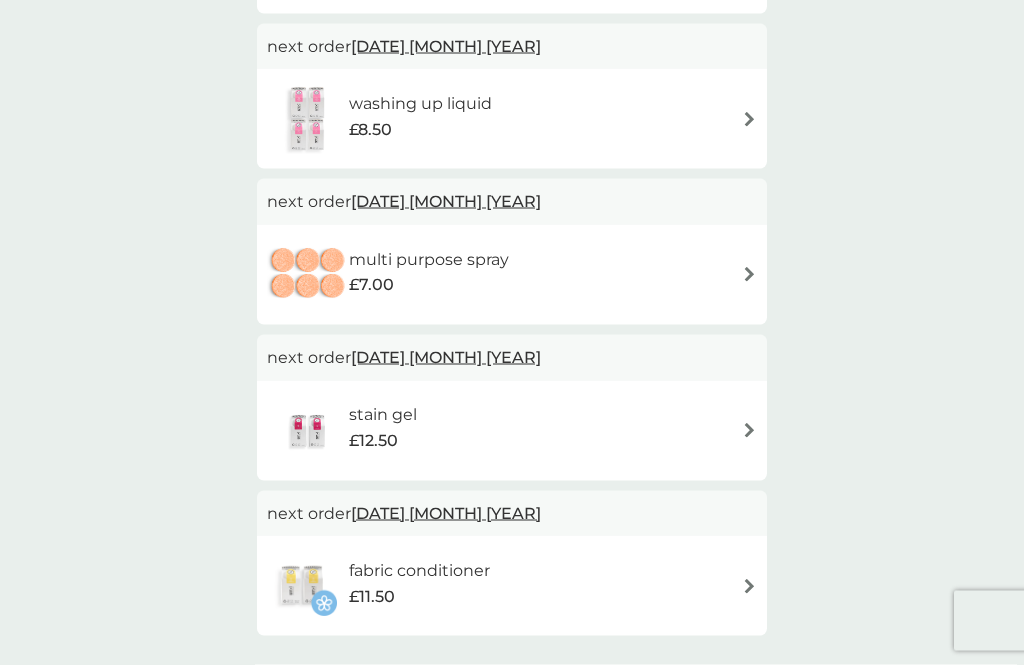 scroll, scrollTop: 479, scrollLeft: 0, axis: vertical 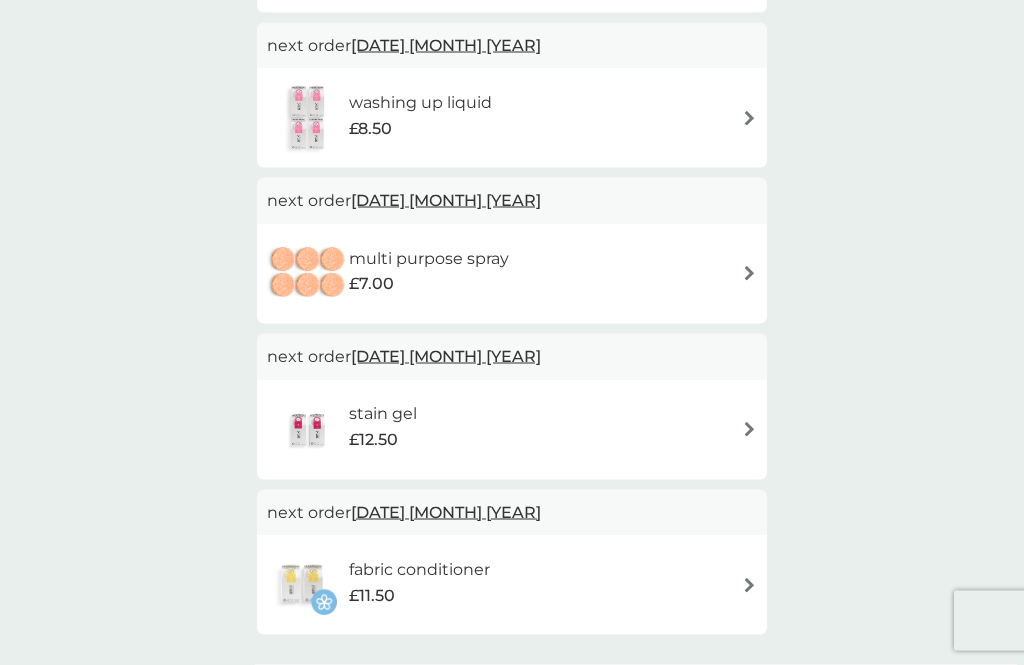 click at bounding box center (749, 429) 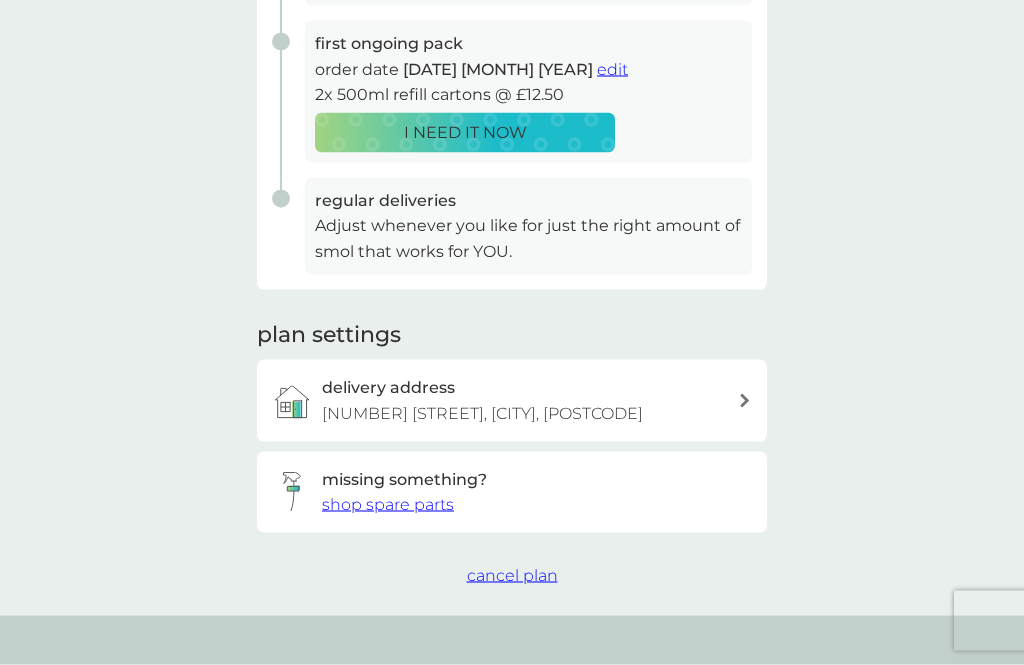 scroll, scrollTop: 399, scrollLeft: 0, axis: vertical 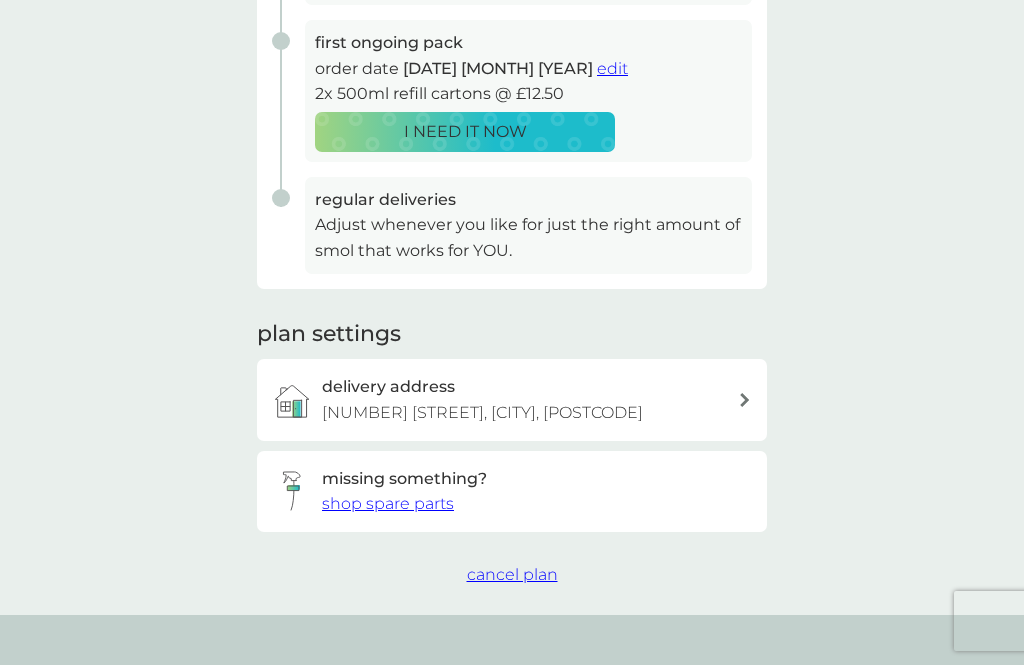 click on "cancel plan" at bounding box center (512, 574) 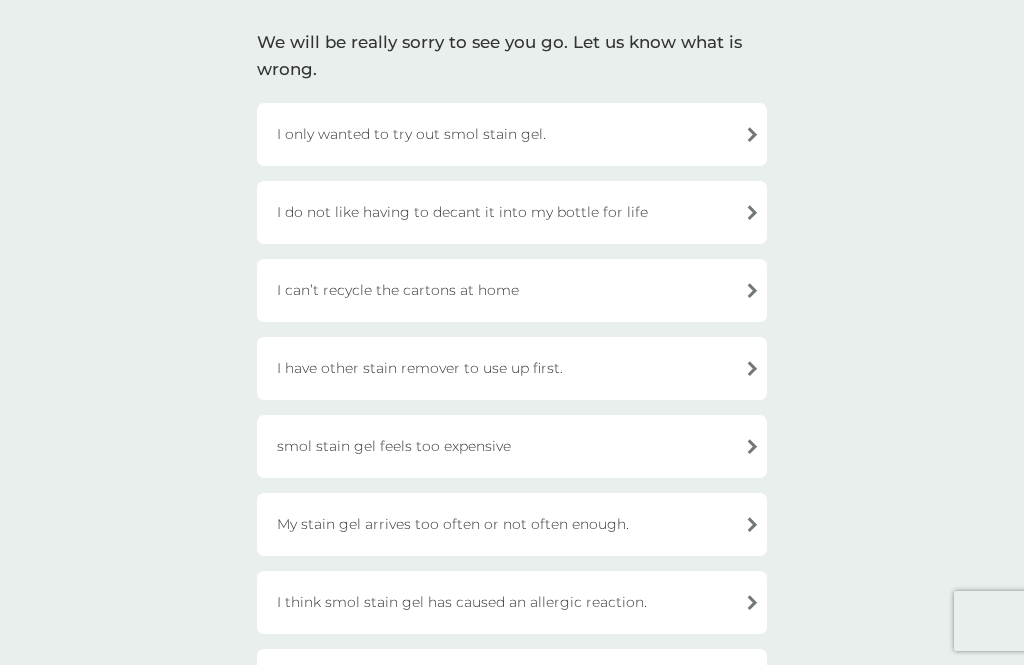 scroll, scrollTop: 133, scrollLeft: 0, axis: vertical 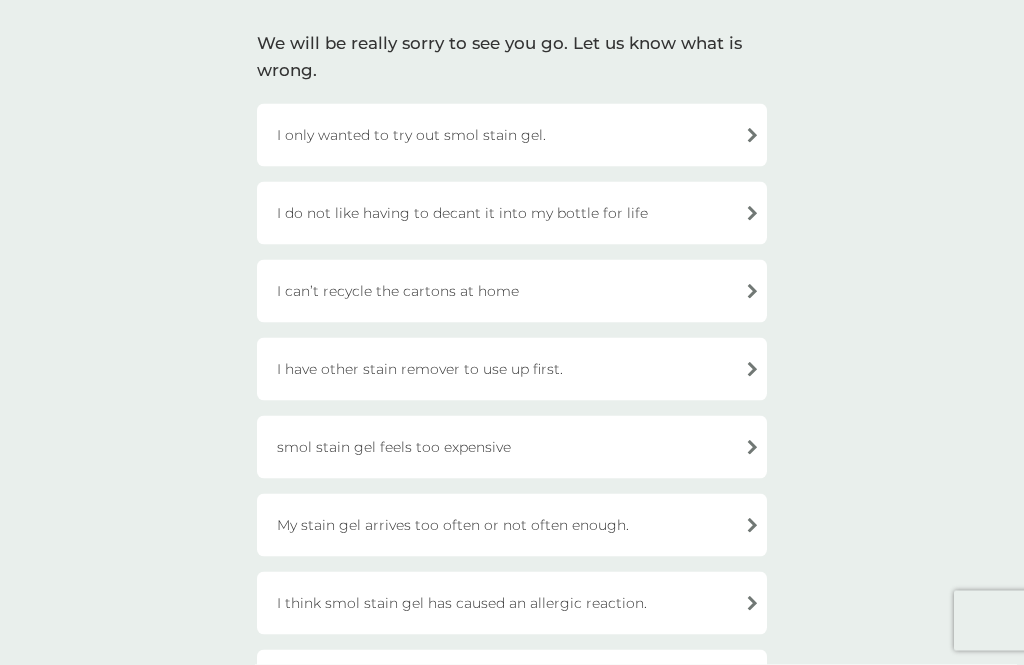 click on "I have other stain remover to use up first." at bounding box center (512, 369) 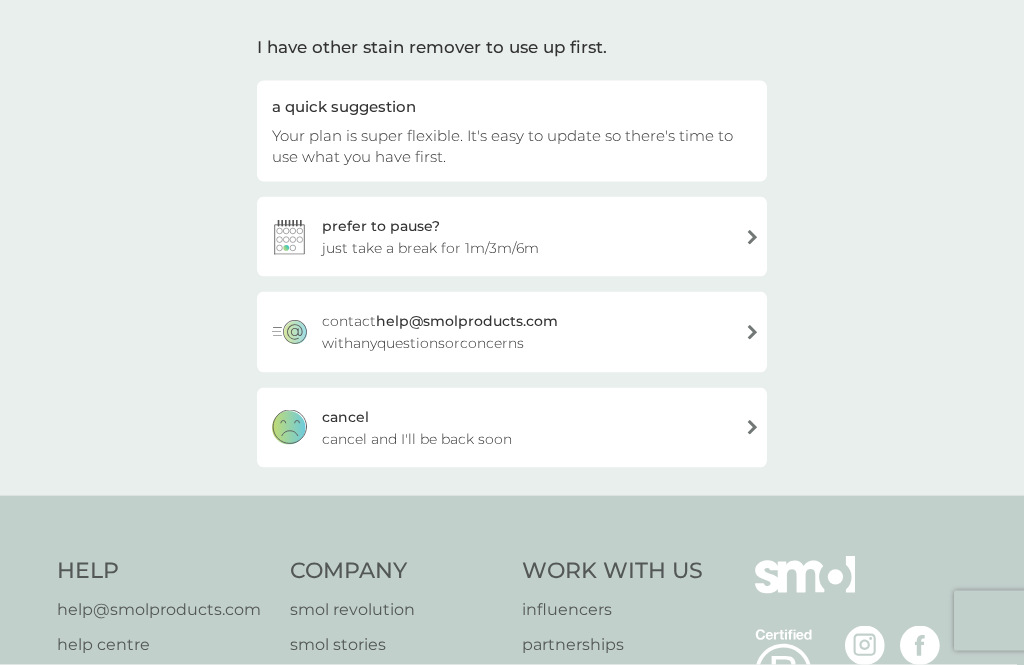 scroll, scrollTop: 134, scrollLeft: 0, axis: vertical 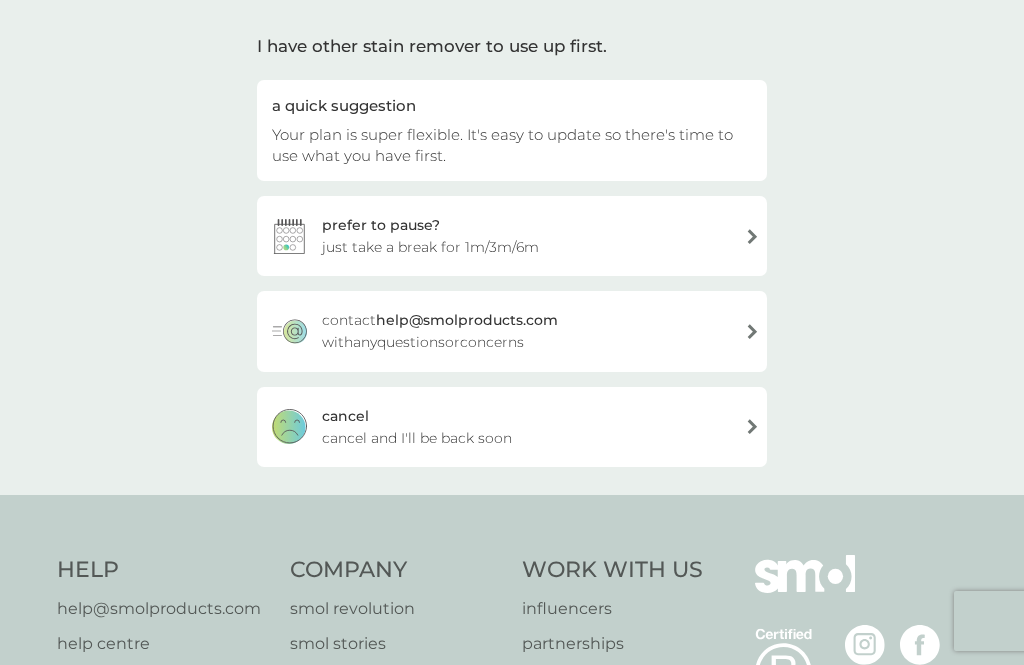 click on "cancel cancel and I'll be back soon" at bounding box center [512, 427] 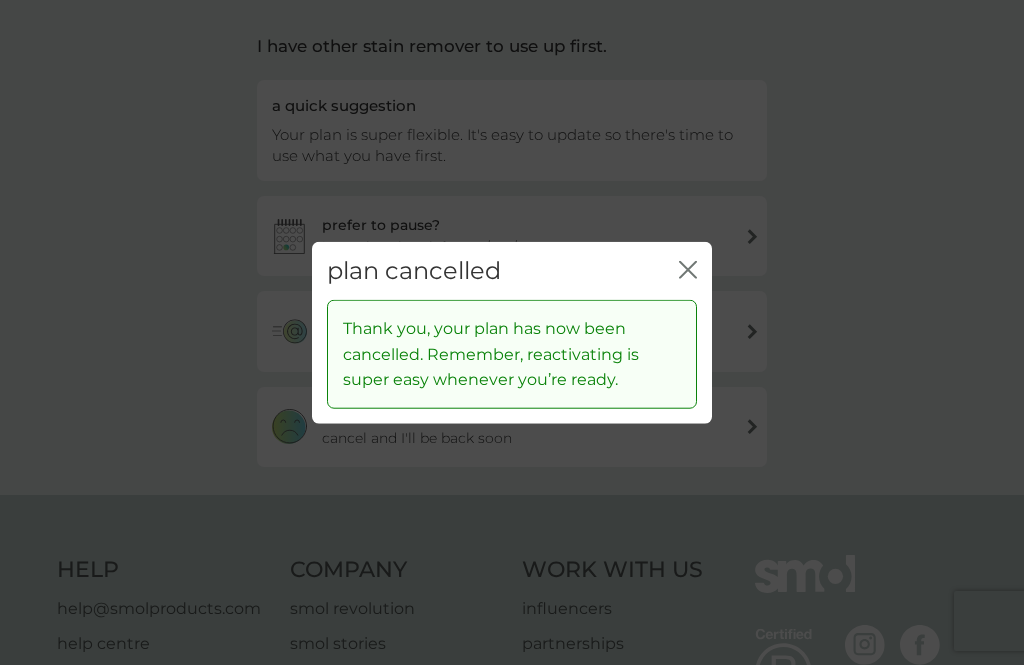 click on "close" 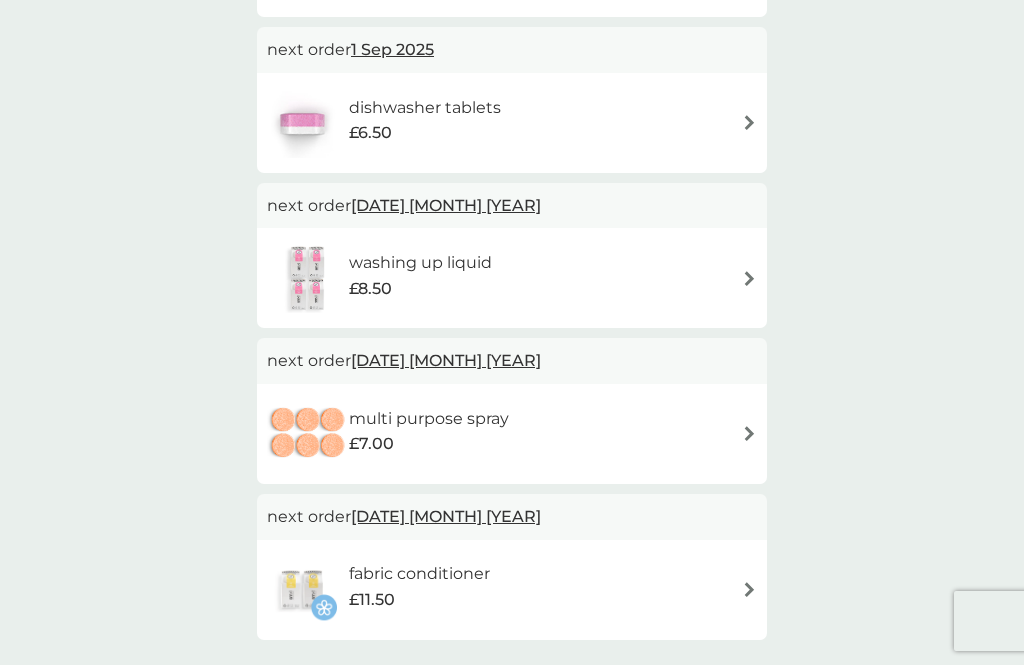 scroll, scrollTop: 378, scrollLeft: 0, axis: vertical 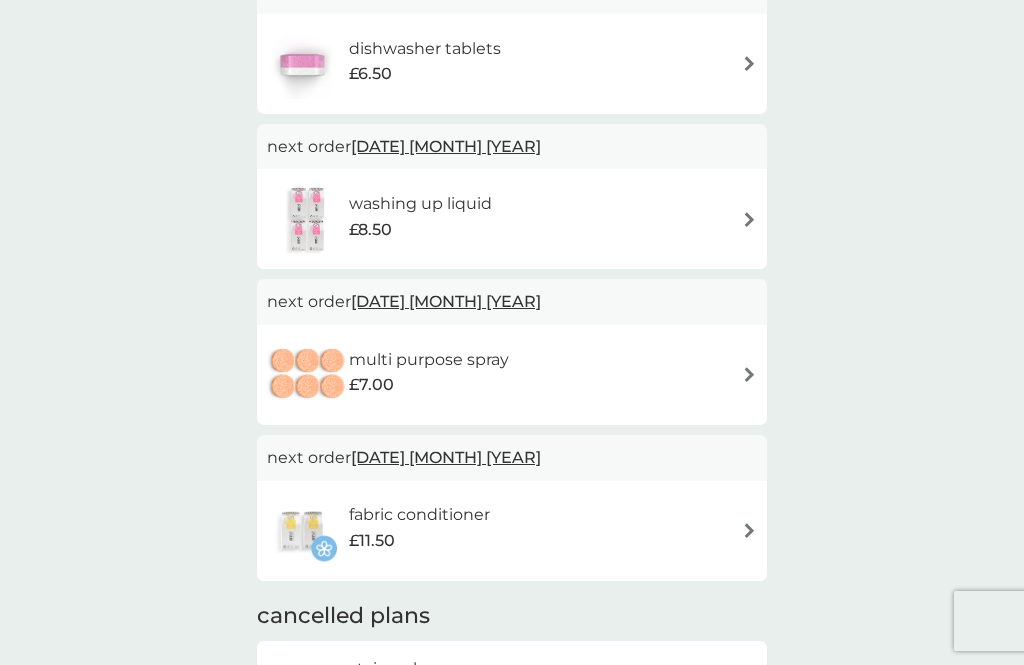 click at bounding box center (749, 530) 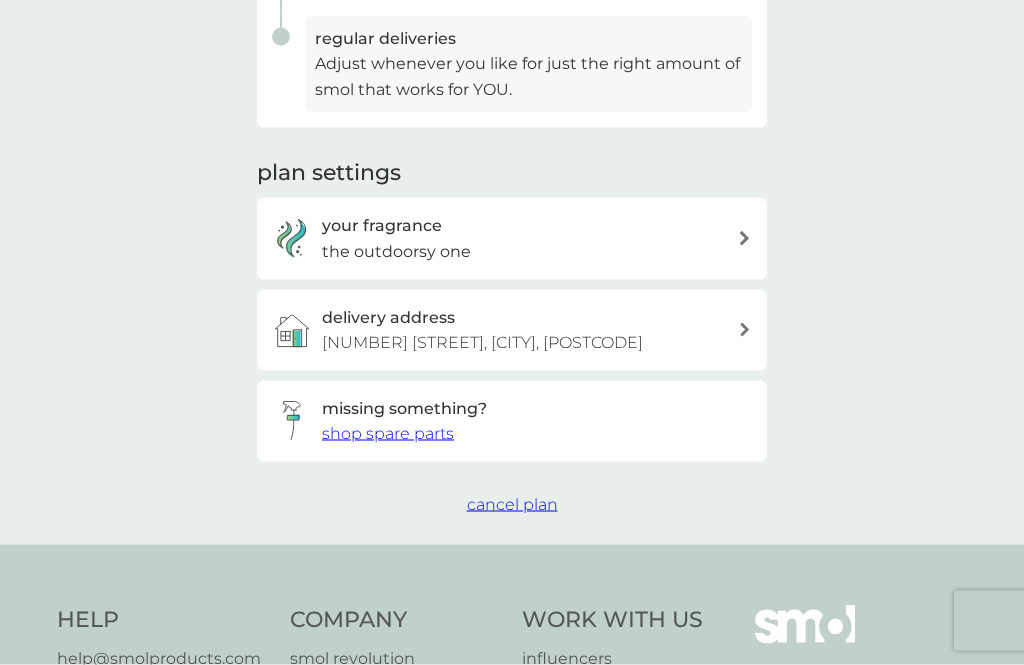 scroll, scrollTop: 561, scrollLeft: 0, axis: vertical 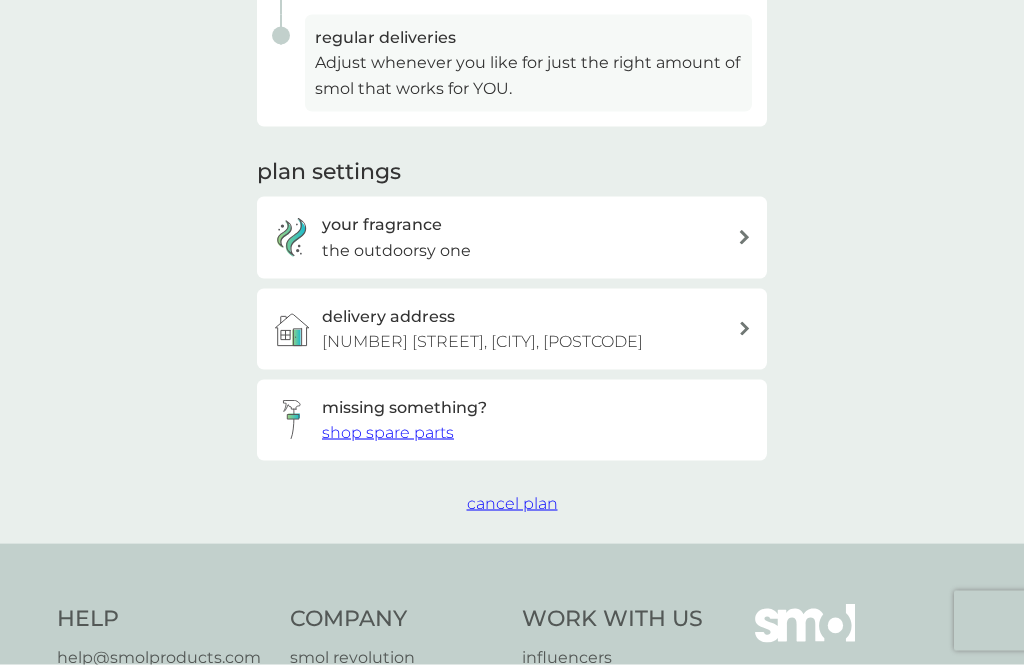 click on "cancel plan" at bounding box center [512, 503] 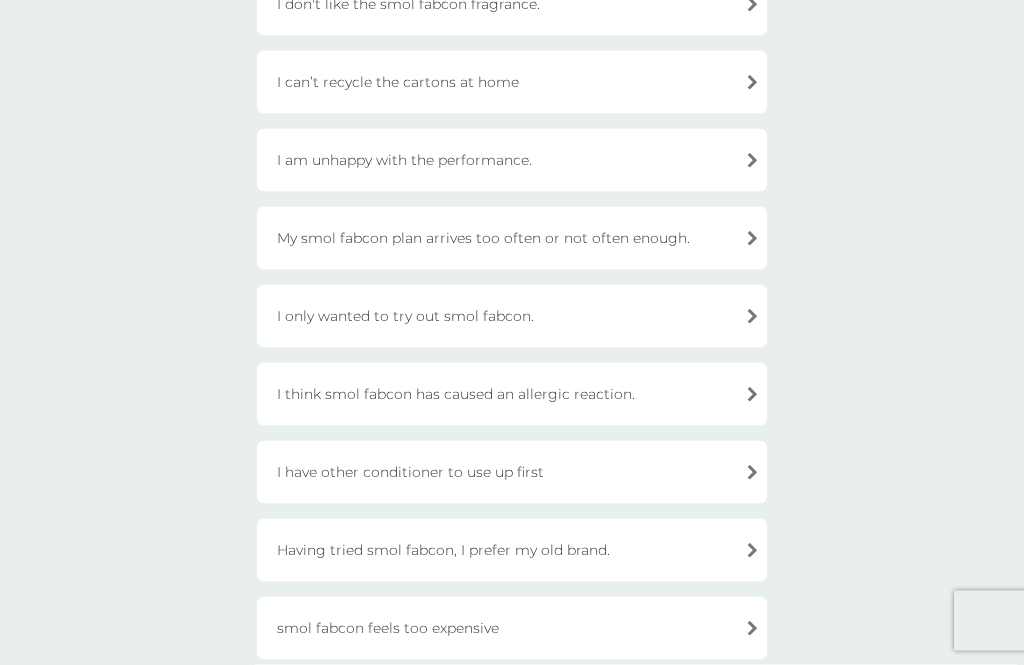 scroll, scrollTop: 343, scrollLeft: 0, axis: vertical 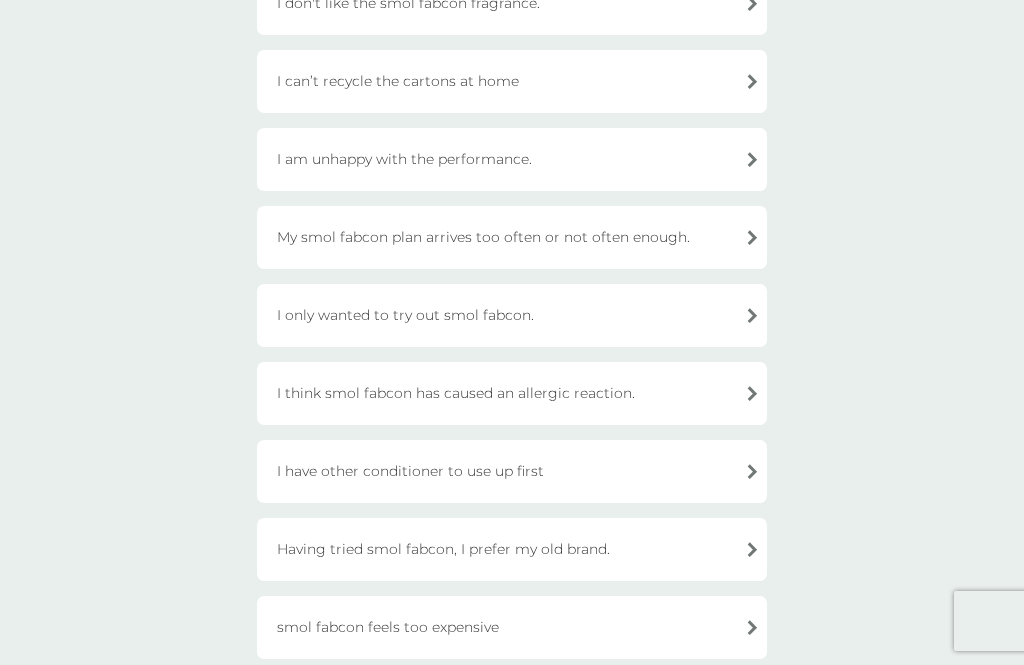 click on "I have other conditioner to use up first" at bounding box center [512, 471] 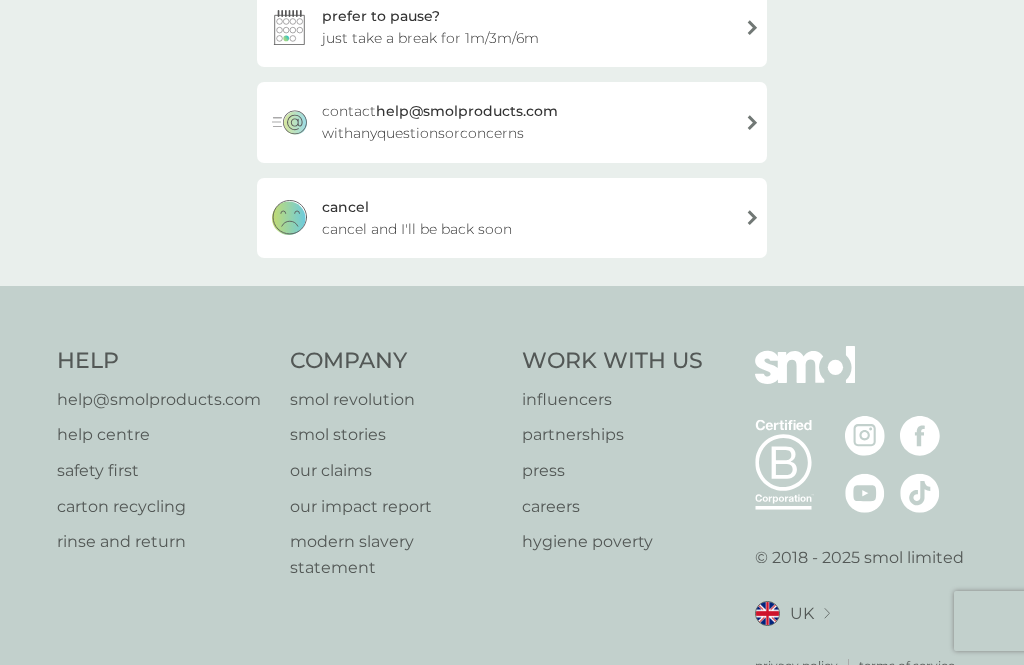 click on "cancel cancel and I'll be back soon" at bounding box center [512, 218] 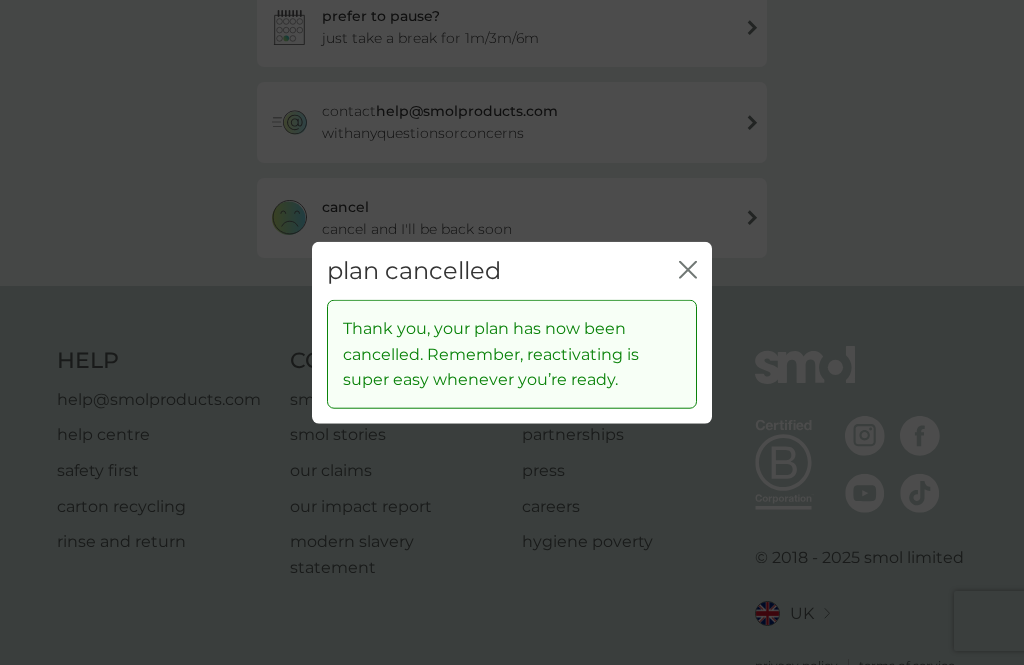 click on "close" 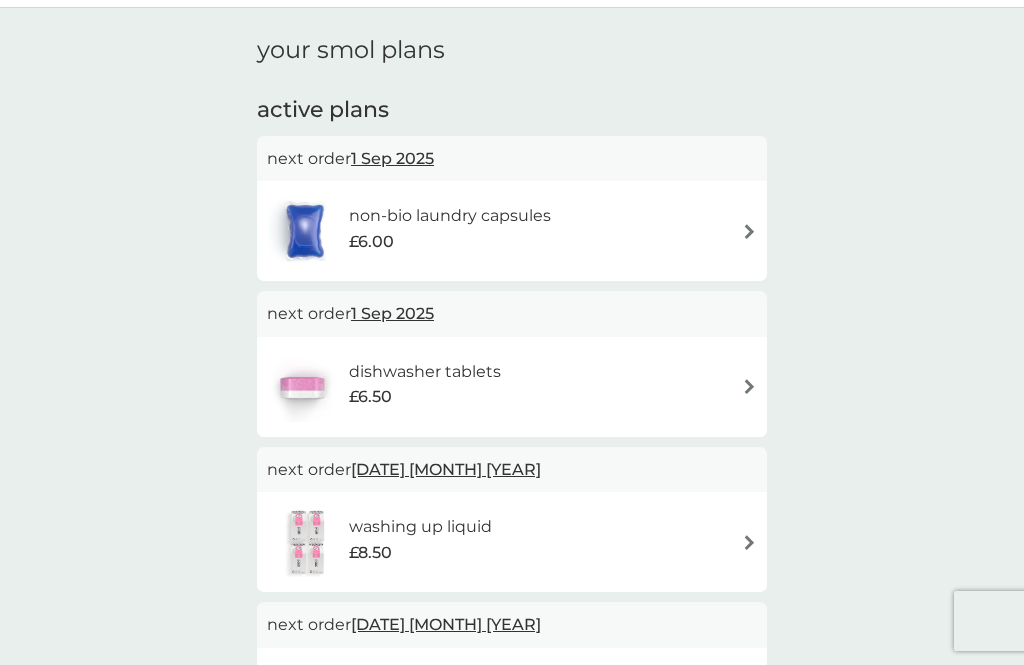 scroll, scrollTop: 0, scrollLeft: 0, axis: both 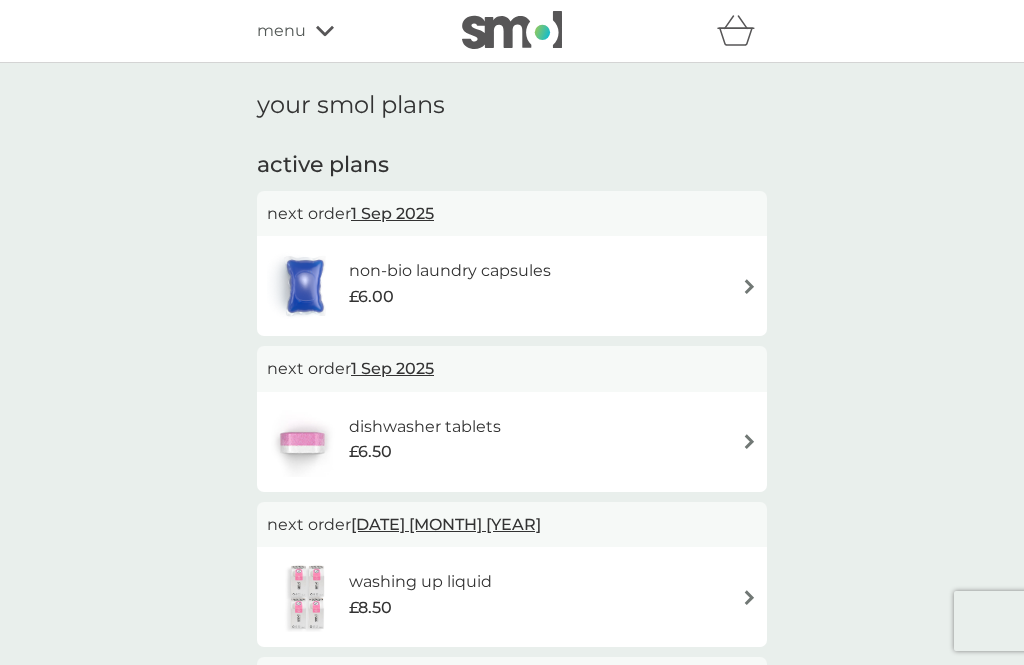 click on "menu" at bounding box center [342, 31] 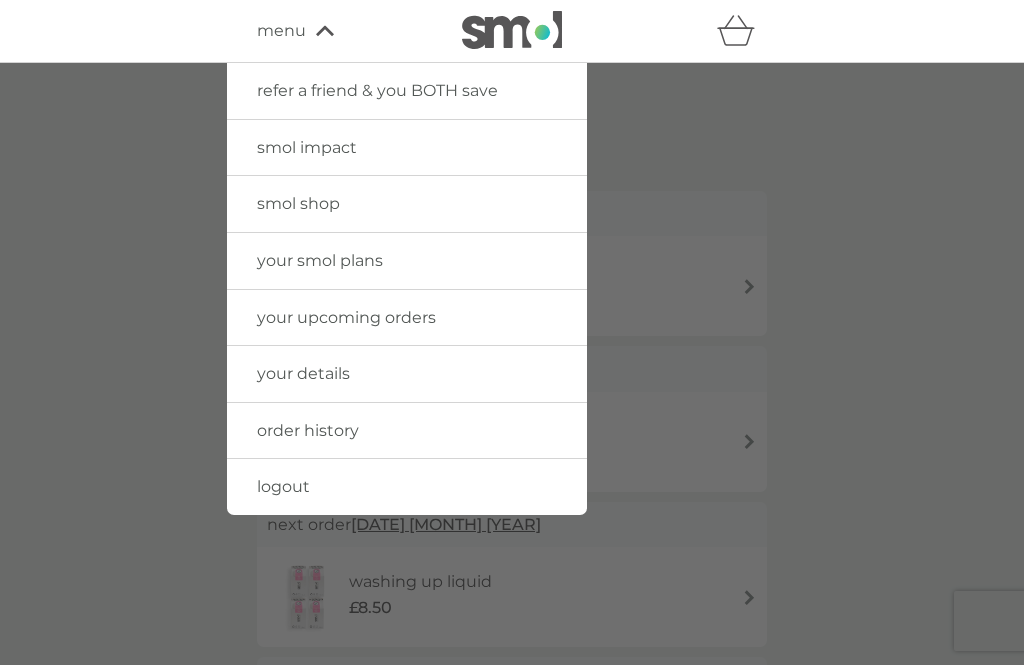 click on "smol shop" at bounding box center (407, 204) 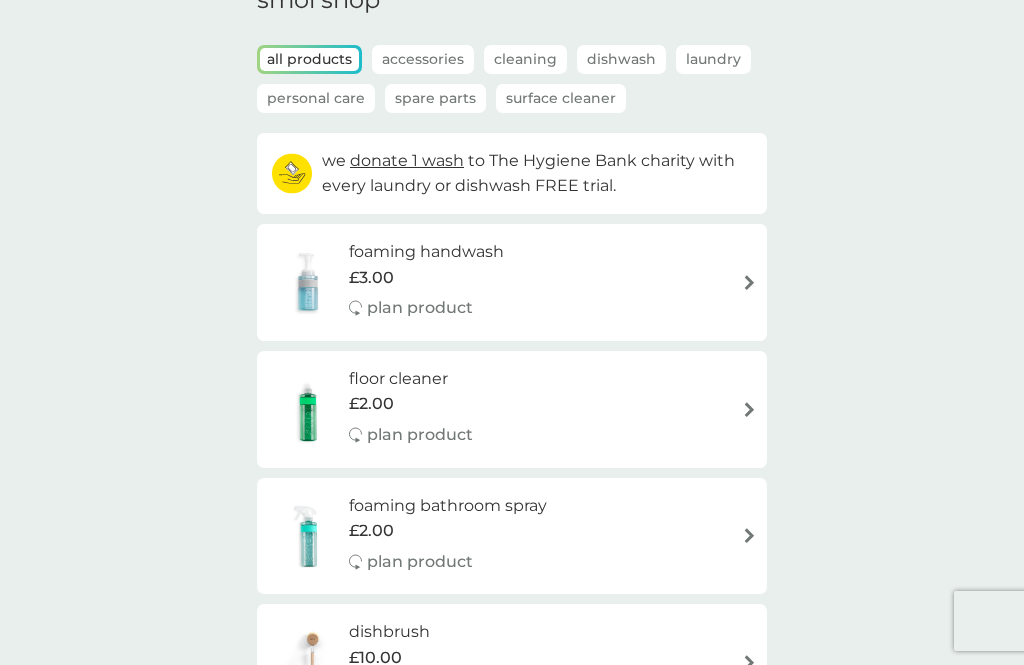 scroll, scrollTop: 103, scrollLeft: 0, axis: vertical 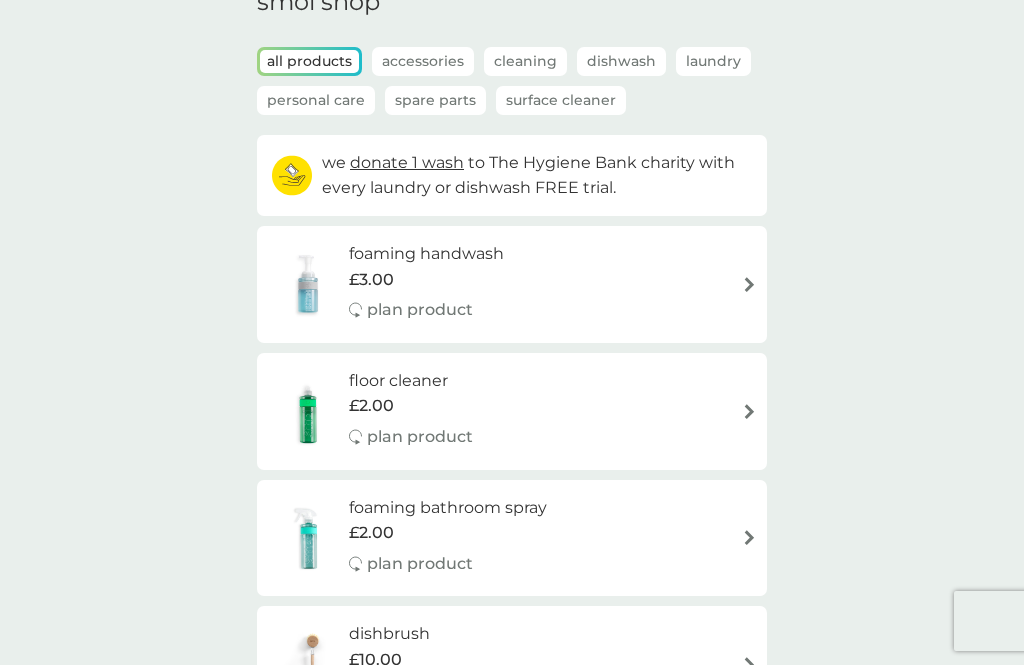 click at bounding box center [749, 537] 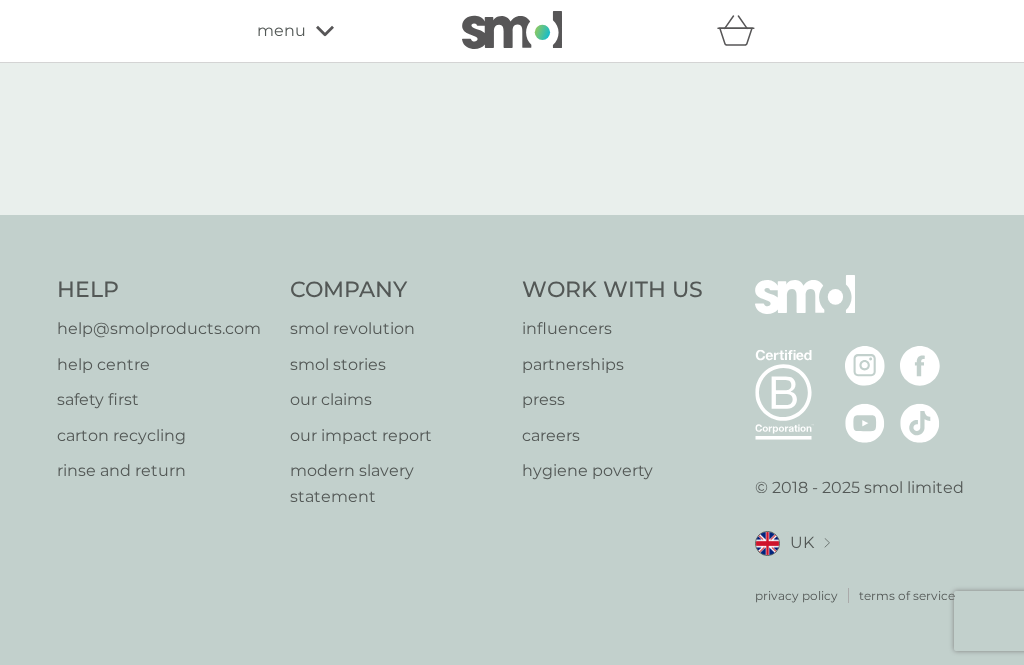 select on "182" 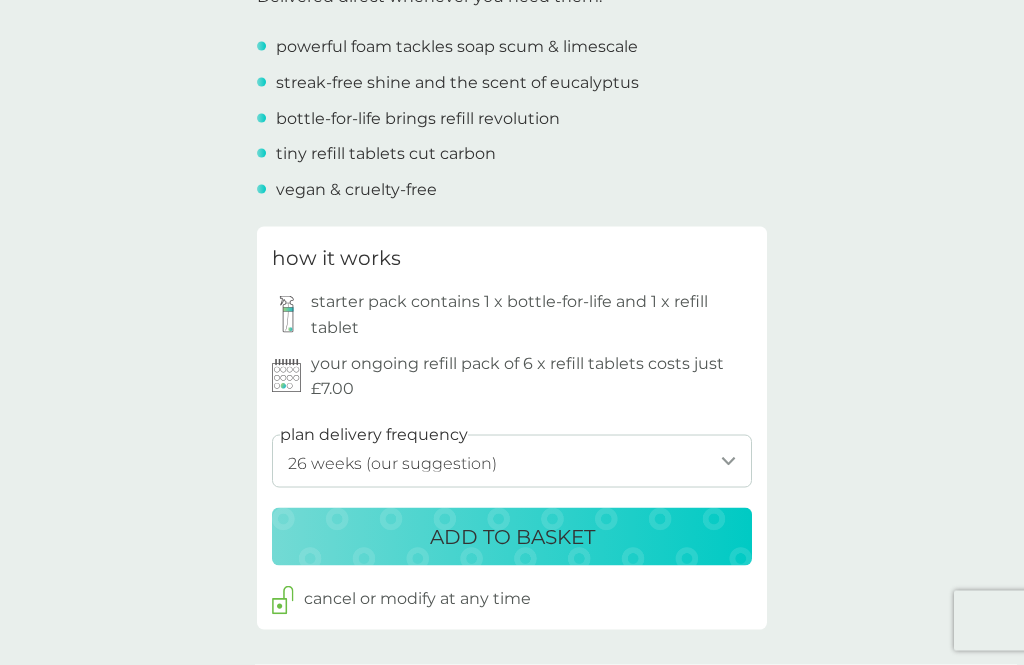 scroll, scrollTop: 810, scrollLeft: 0, axis: vertical 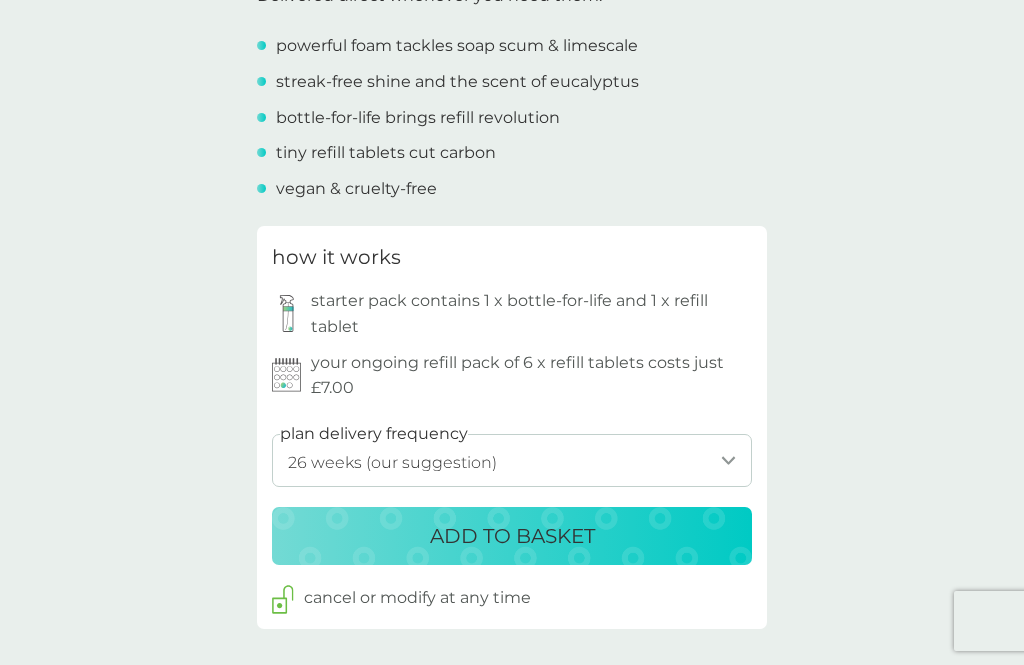 click on "ADD TO BASKET" at bounding box center (512, 536) 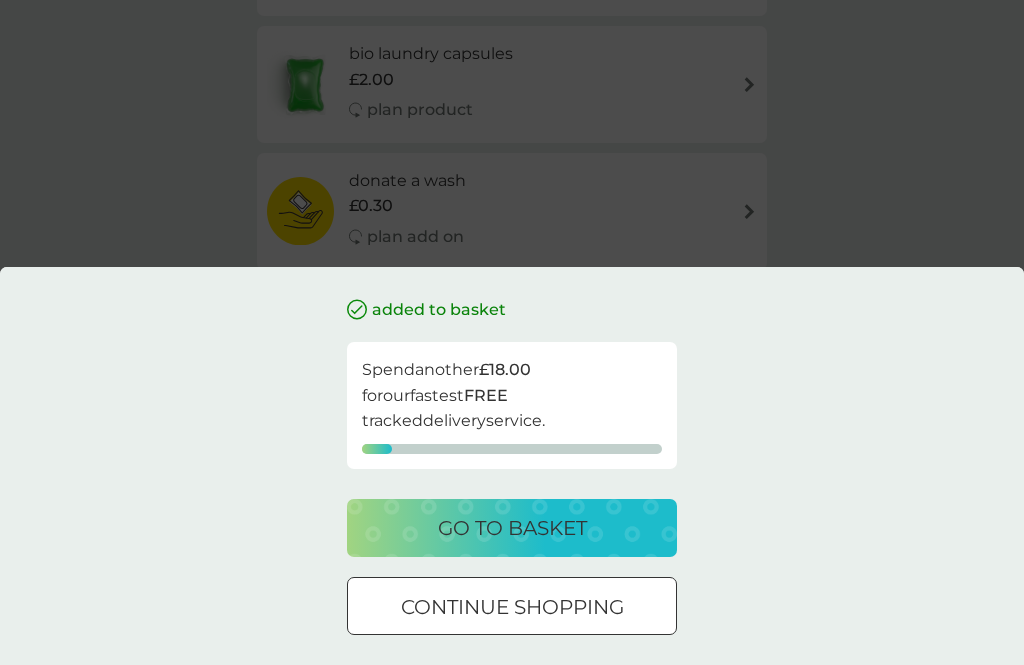 scroll, scrollTop: 0, scrollLeft: 0, axis: both 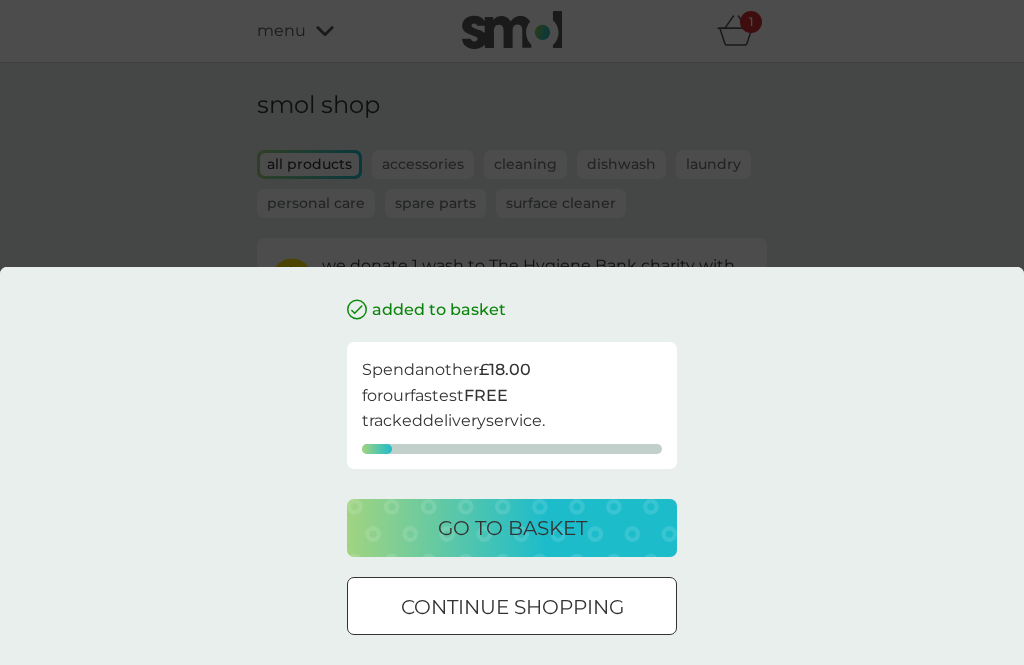 click at bounding box center [512, 607] 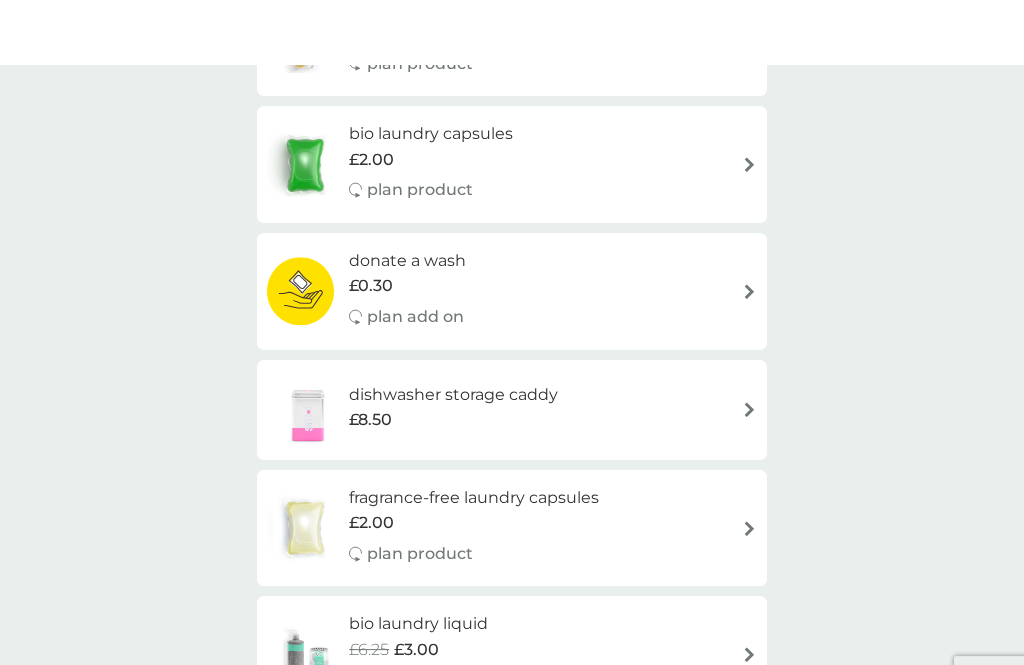 scroll, scrollTop: 0, scrollLeft: 0, axis: both 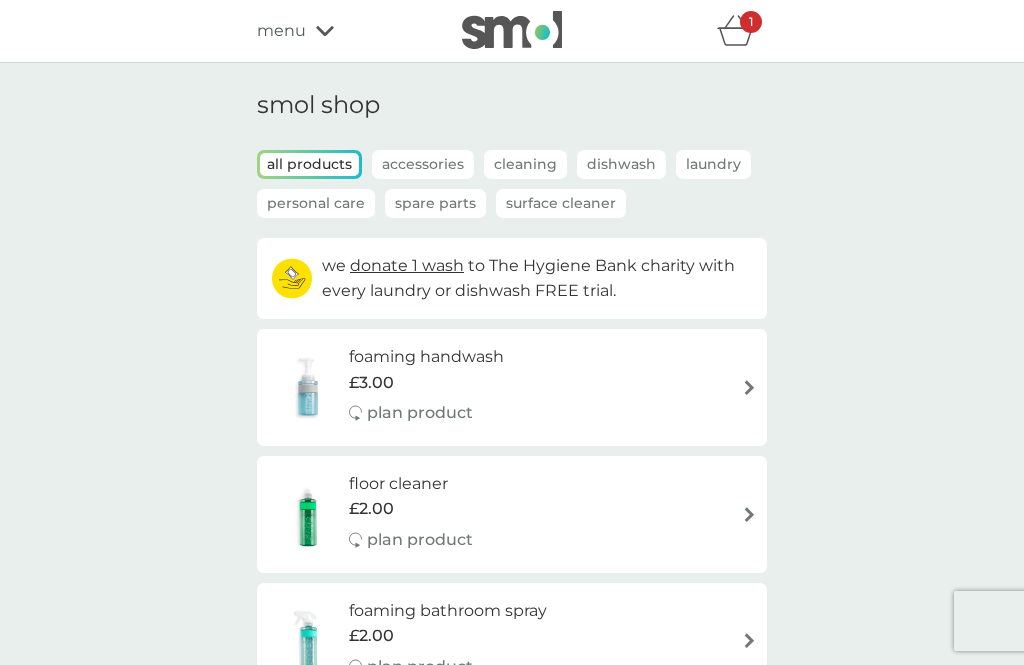 click on "1" at bounding box center (751, 22) 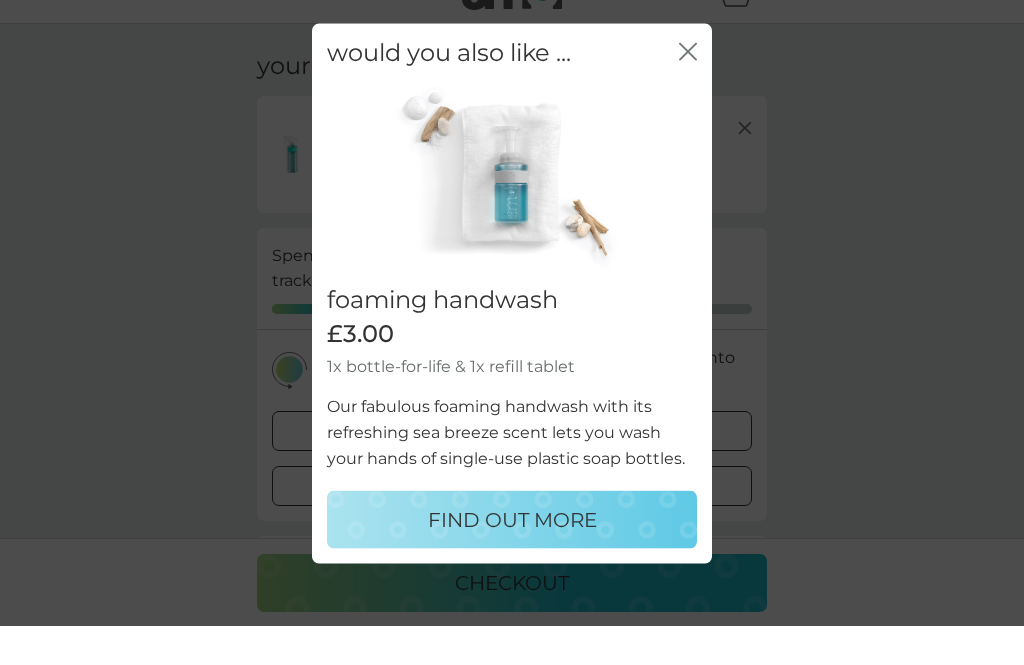 scroll, scrollTop: 39, scrollLeft: 0, axis: vertical 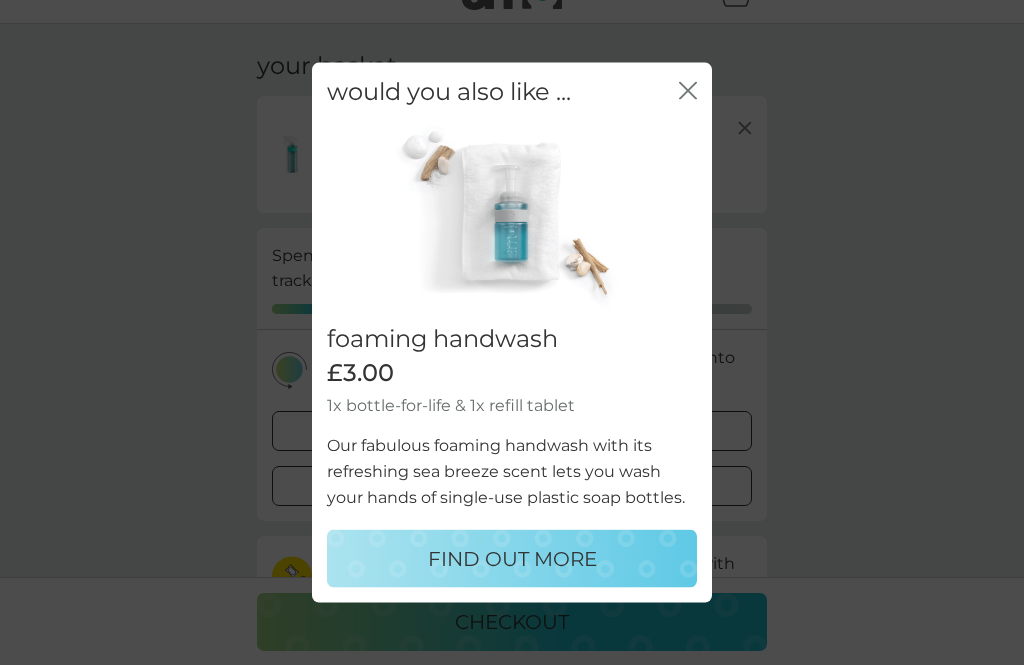click on "close" at bounding box center (688, 91) 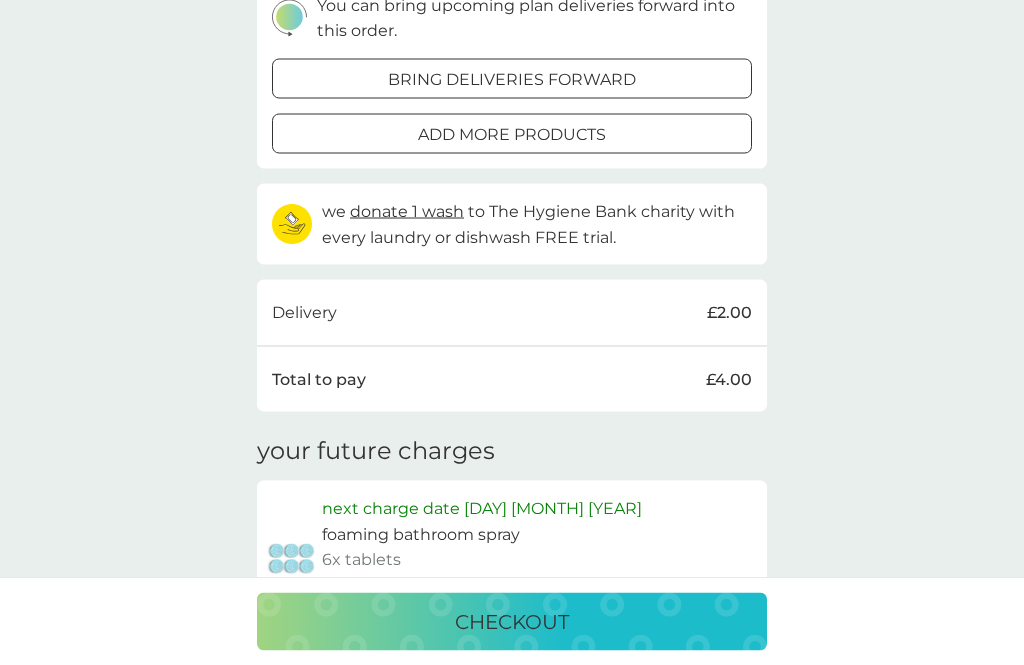 scroll, scrollTop: 394, scrollLeft: 0, axis: vertical 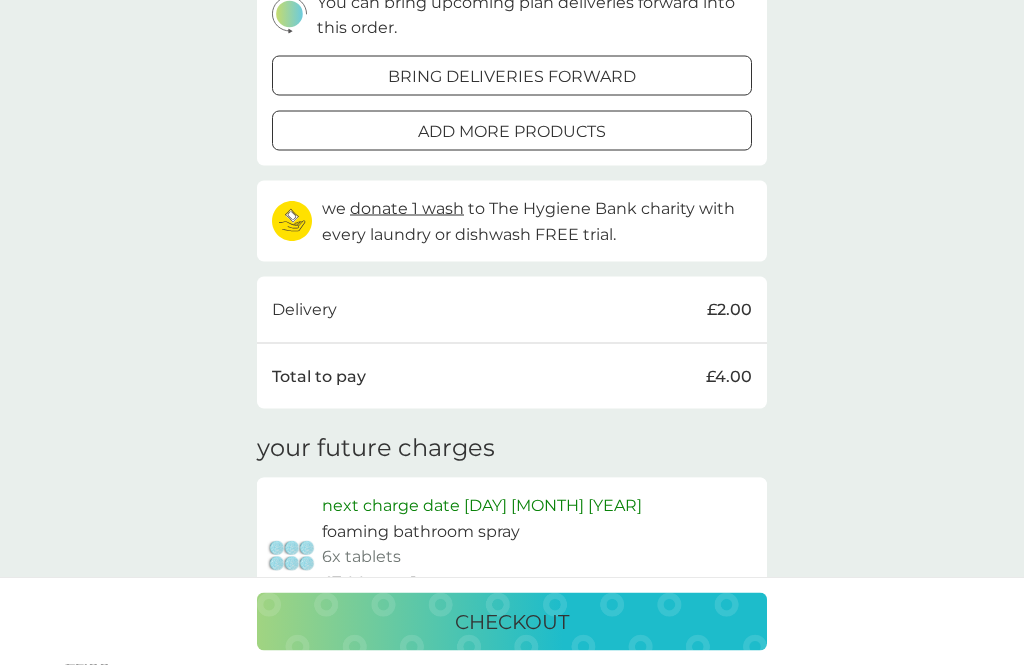 click on "add more products" at bounding box center (512, 132) 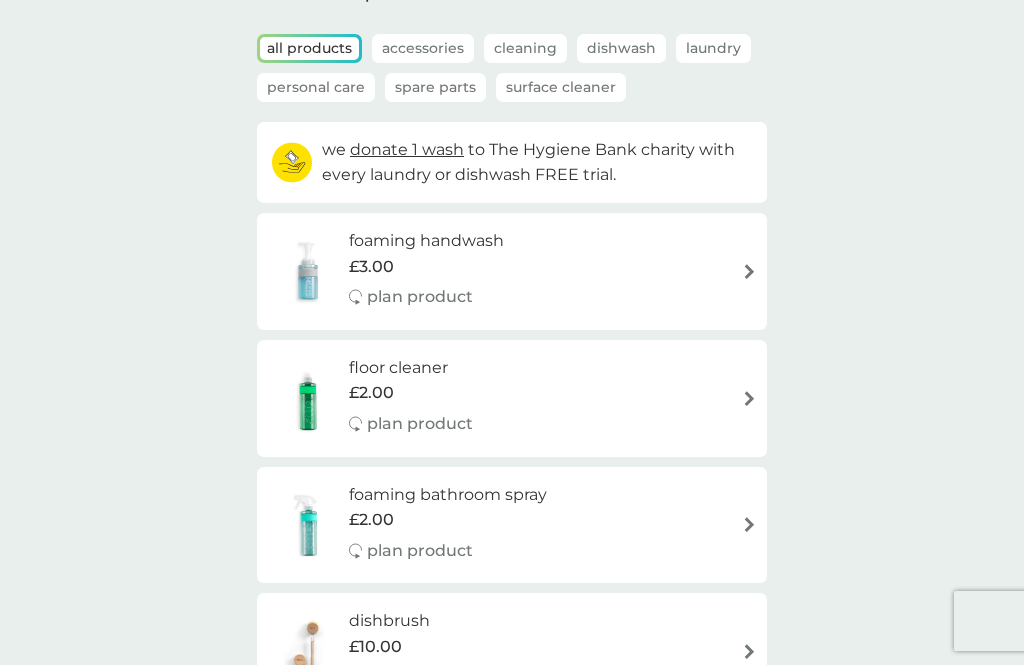 scroll, scrollTop: 93, scrollLeft: 0, axis: vertical 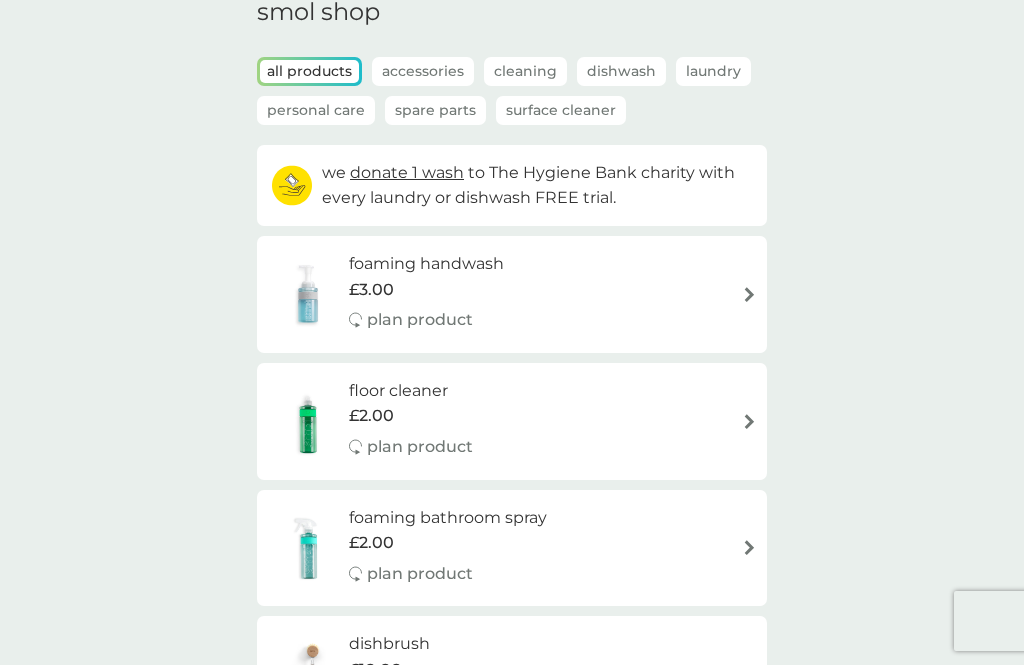 click on "foaming handwash £3.00 plan product" at bounding box center [512, 294] 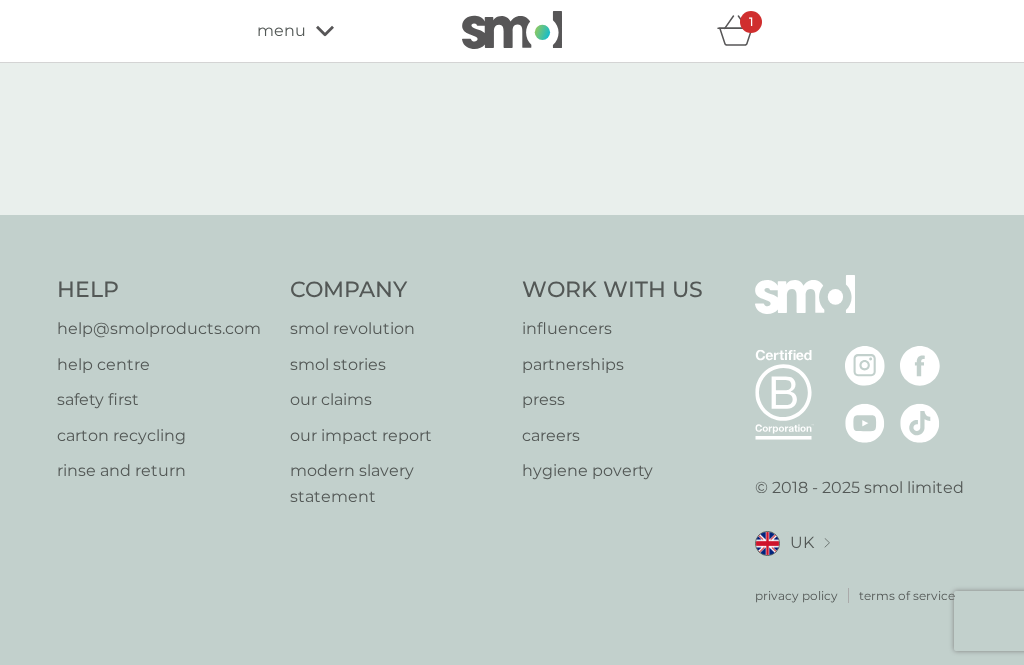select on "119" 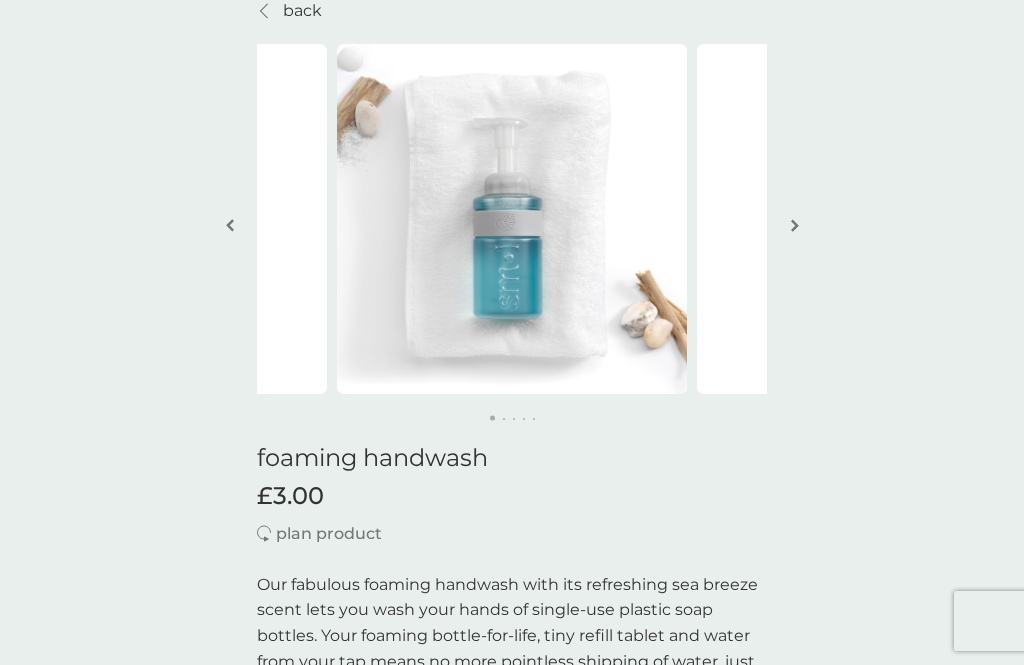 scroll, scrollTop: 0, scrollLeft: 0, axis: both 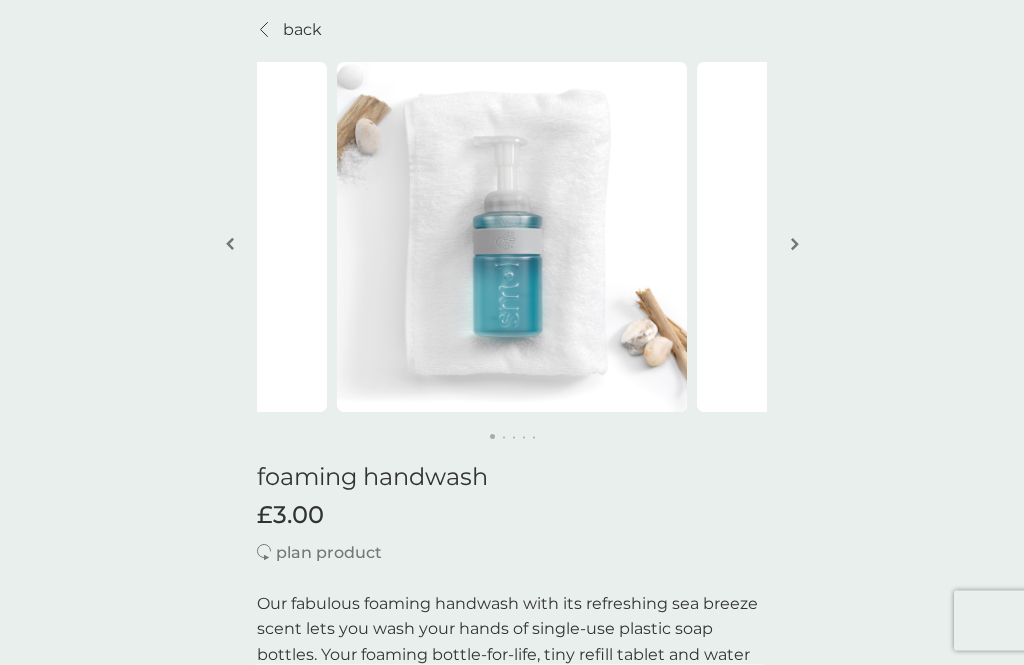 click at bounding box center (794, 246) 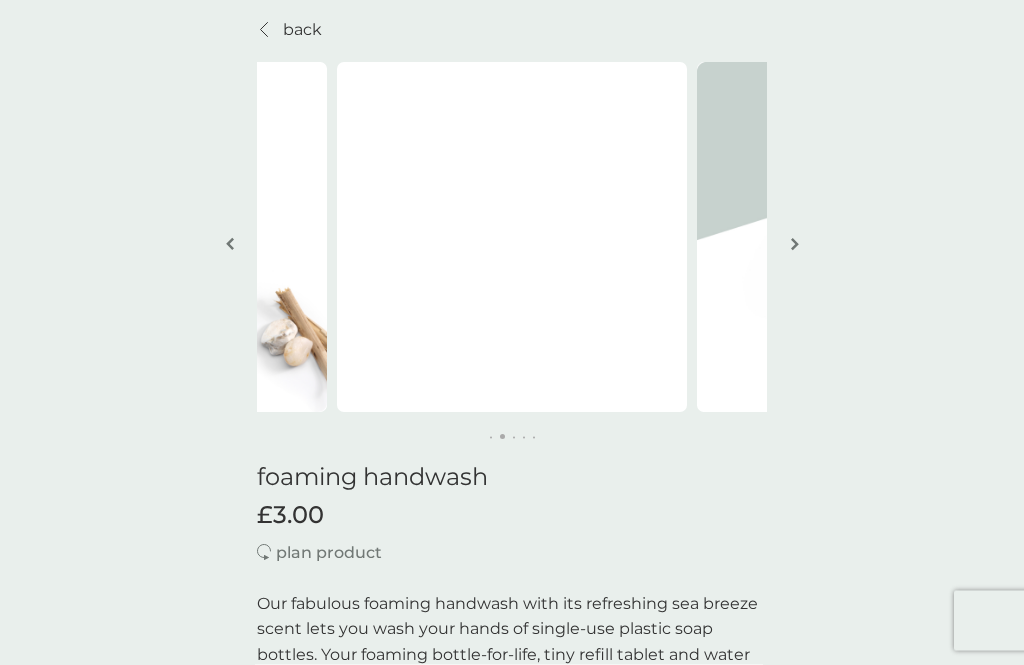 scroll, scrollTop: 75, scrollLeft: 0, axis: vertical 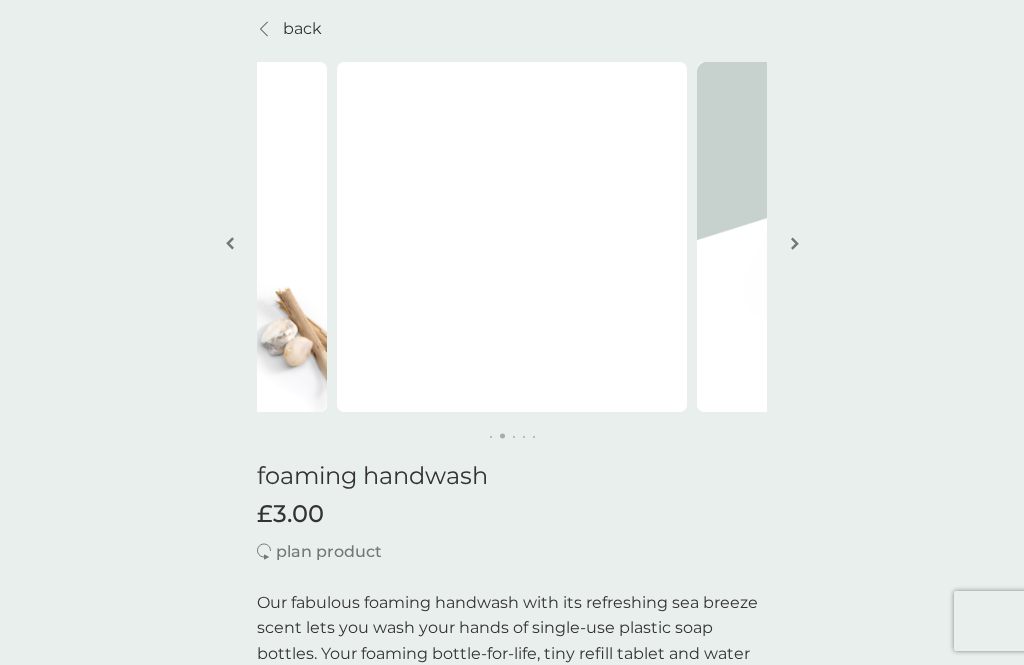 click at bounding box center [795, 243] 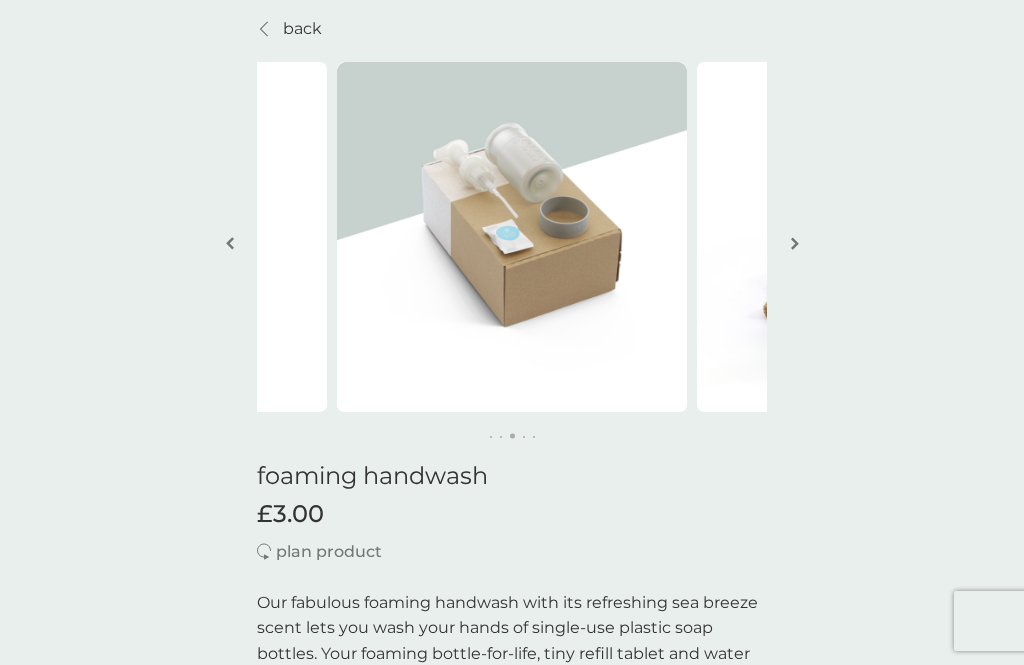 click at bounding box center [795, 243] 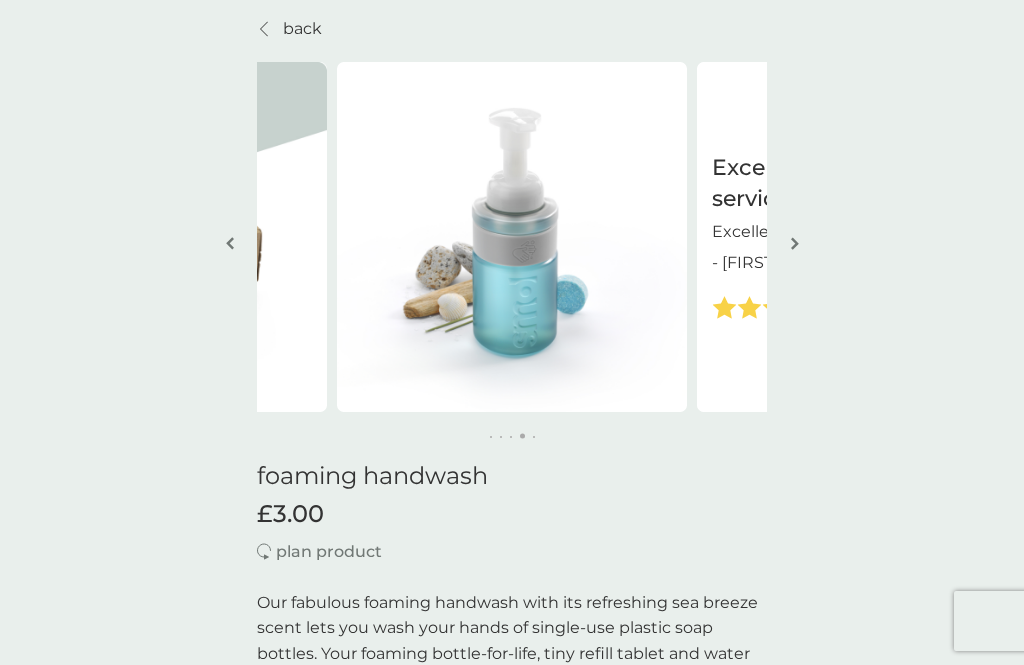 click at bounding box center [795, 243] 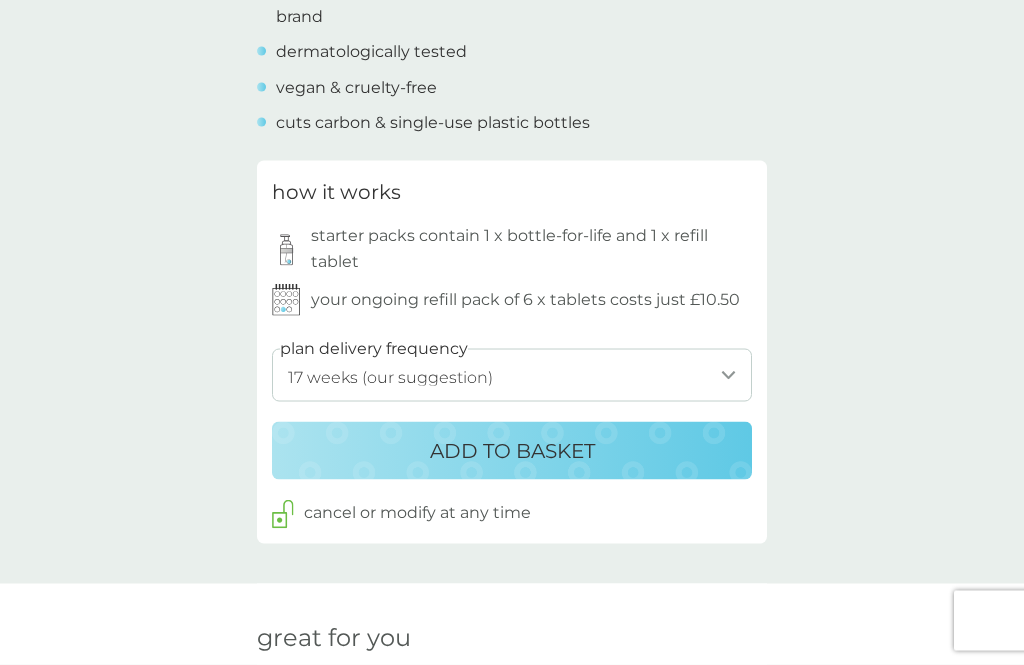 scroll, scrollTop: 912, scrollLeft: 0, axis: vertical 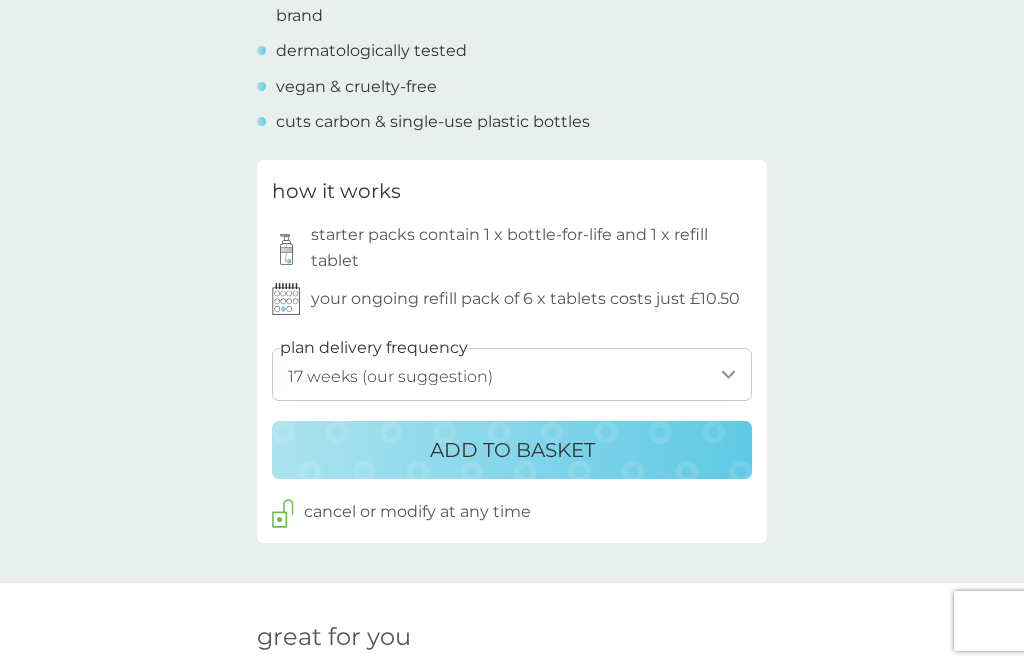 click on "ADD TO BASKET" at bounding box center (512, 450) 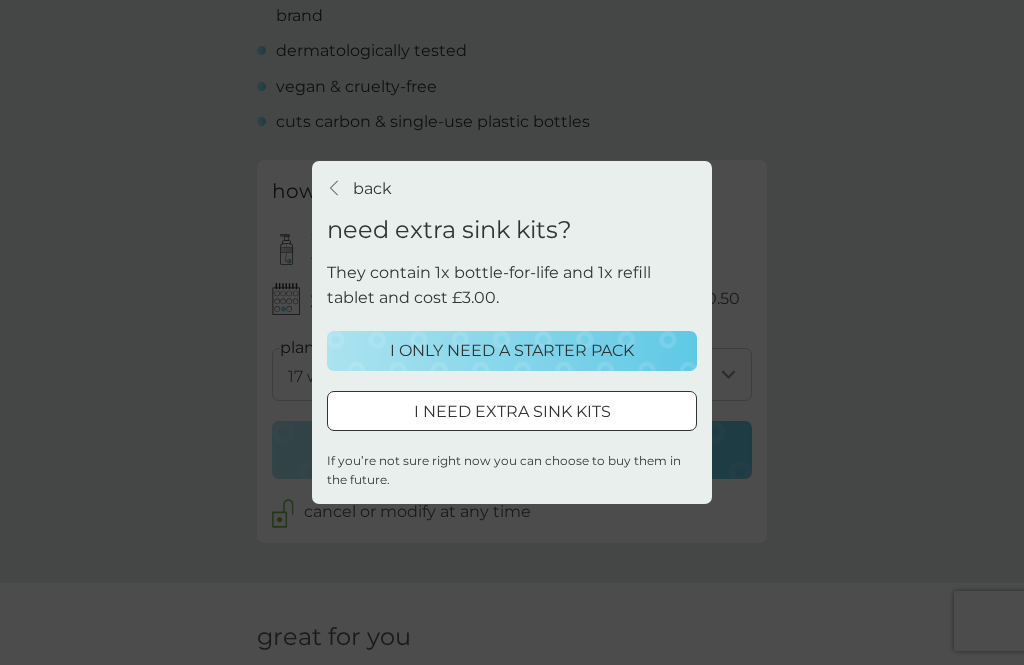 click on "I ONLY NEED A STARTER PACK" at bounding box center [512, 351] 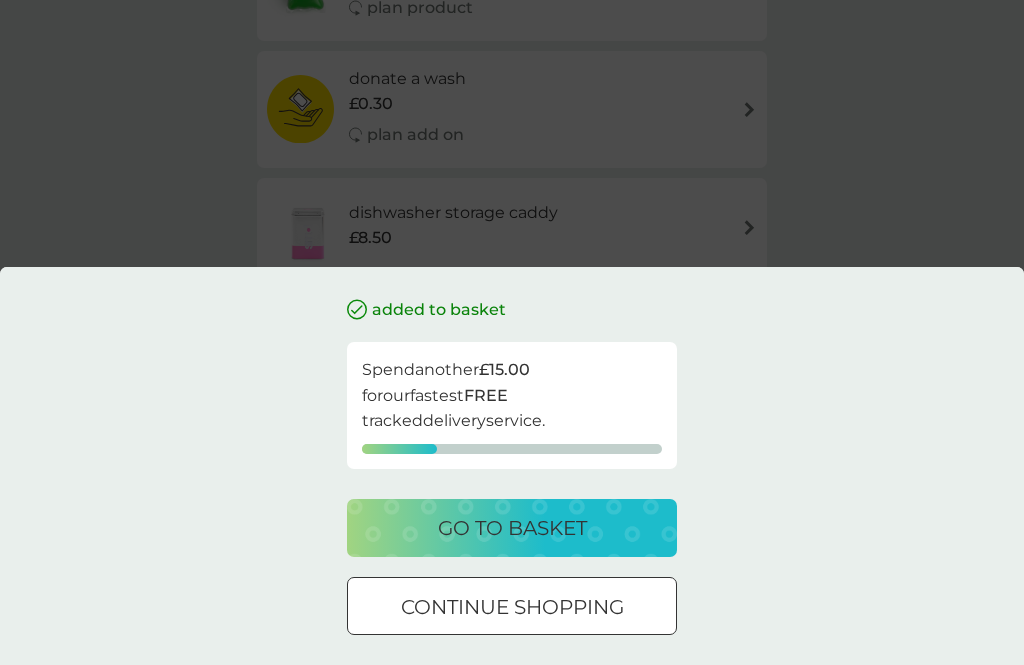 scroll, scrollTop: 0, scrollLeft: 0, axis: both 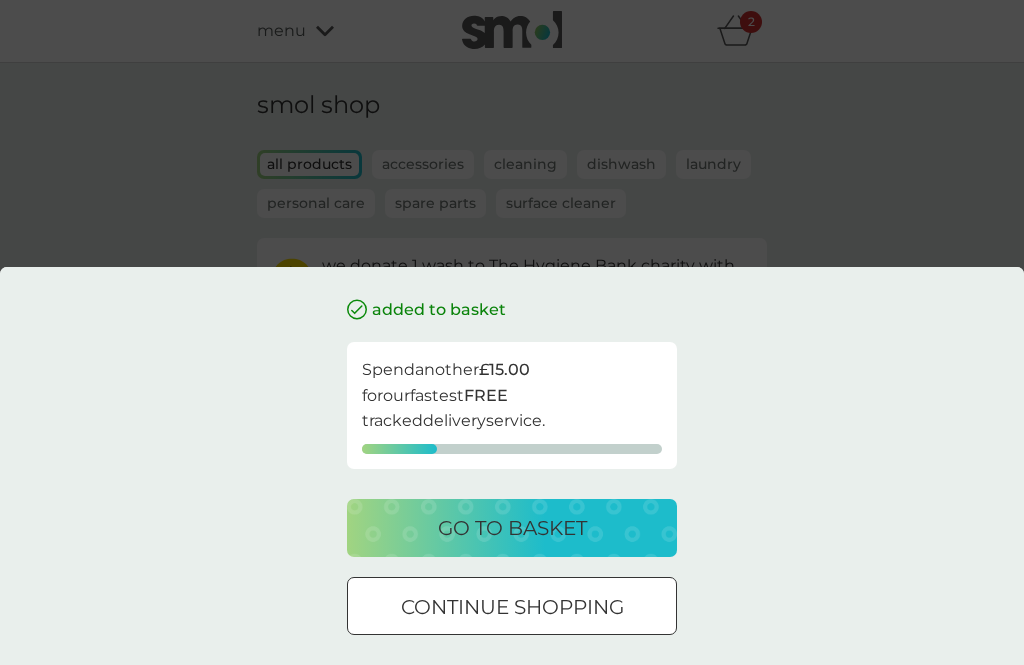 click on "go to basket" at bounding box center (512, 528) 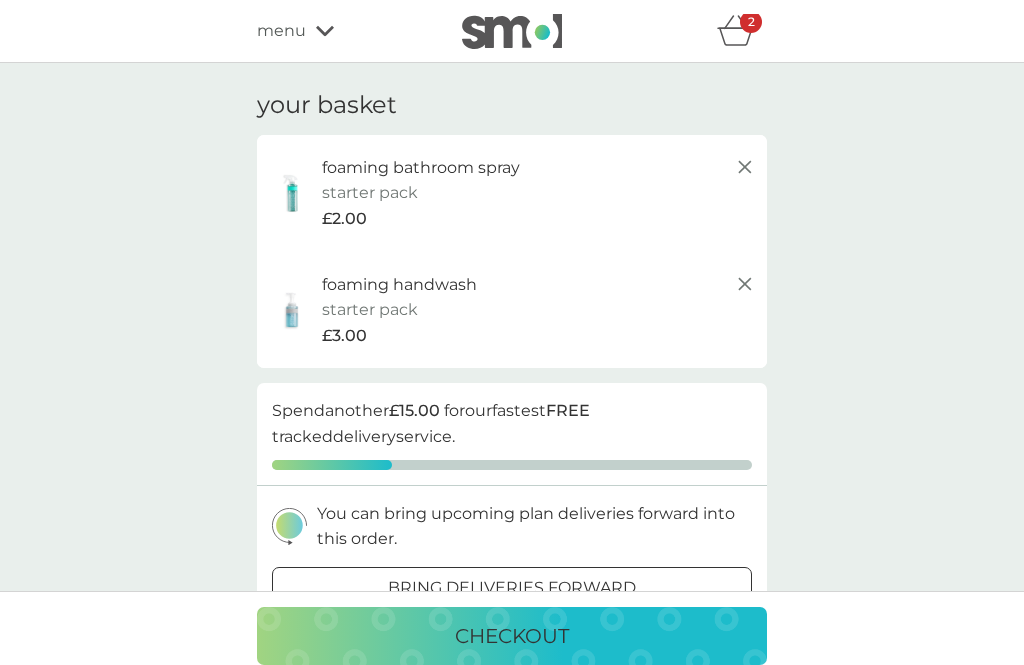 scroll, scrollTop: 0, scrollLeft: 0, axis: both 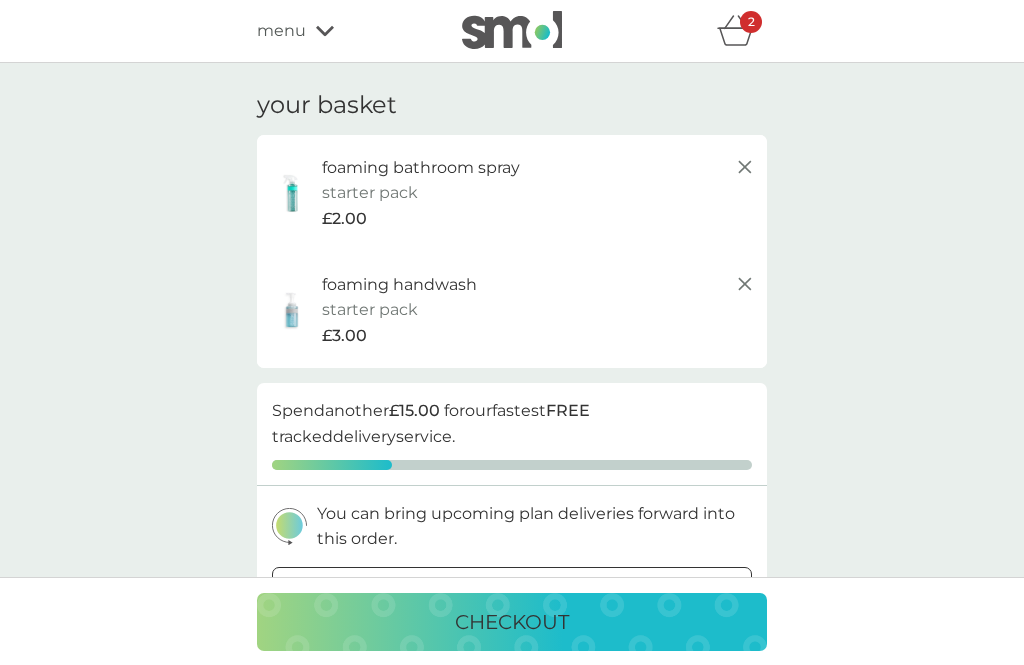 click on "checkout" at bounding box center [512, 622] 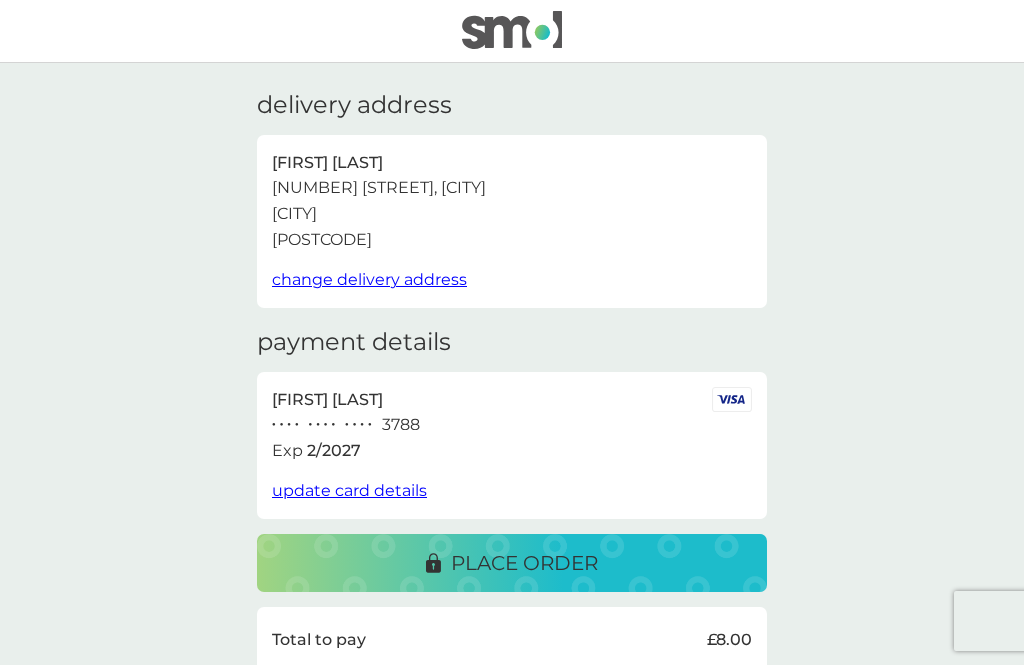click on "update card details" at bounding box center (349, 490) 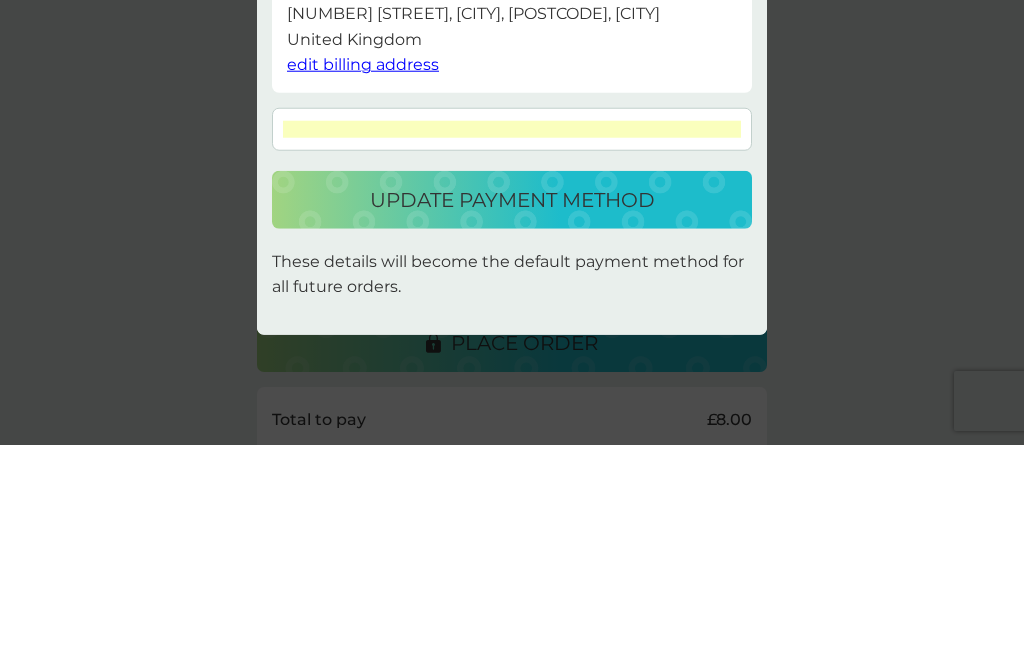 scroll, scrollTop: 220, scrollLeft: 0, axis: vertical 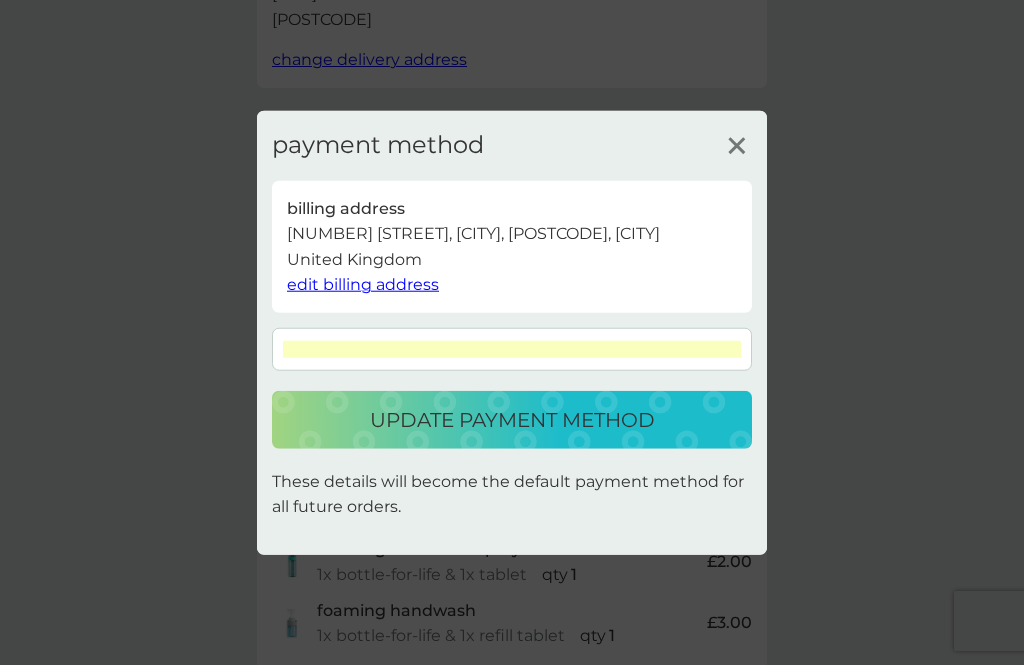 click on "update payment method" at bounding box center (512, 420) 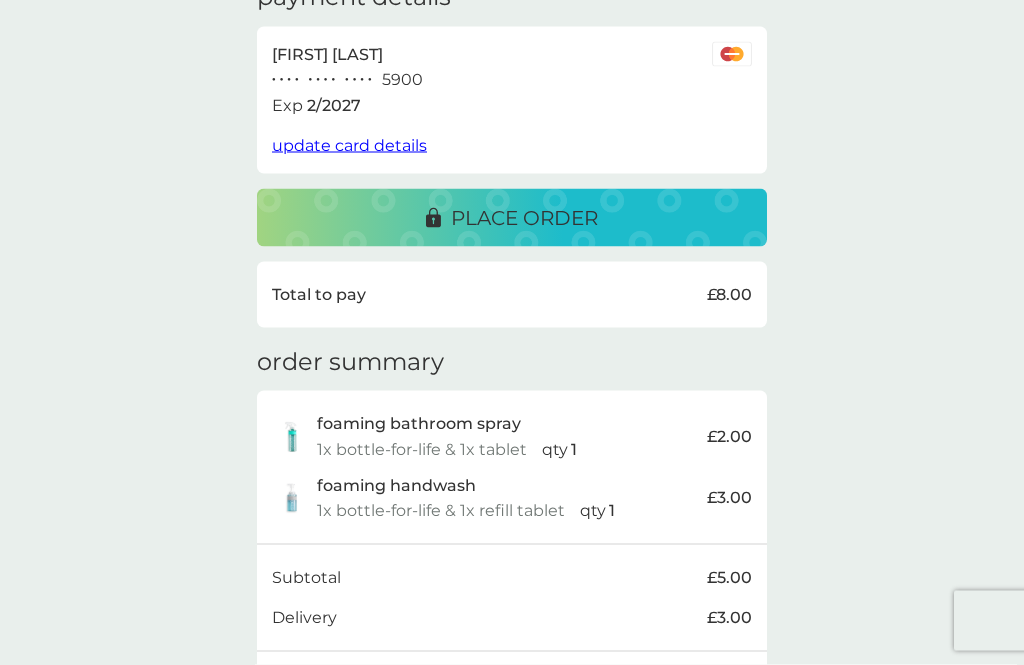 scroll, scrollTop: 346, scrollLeft: 0, axis: vertical 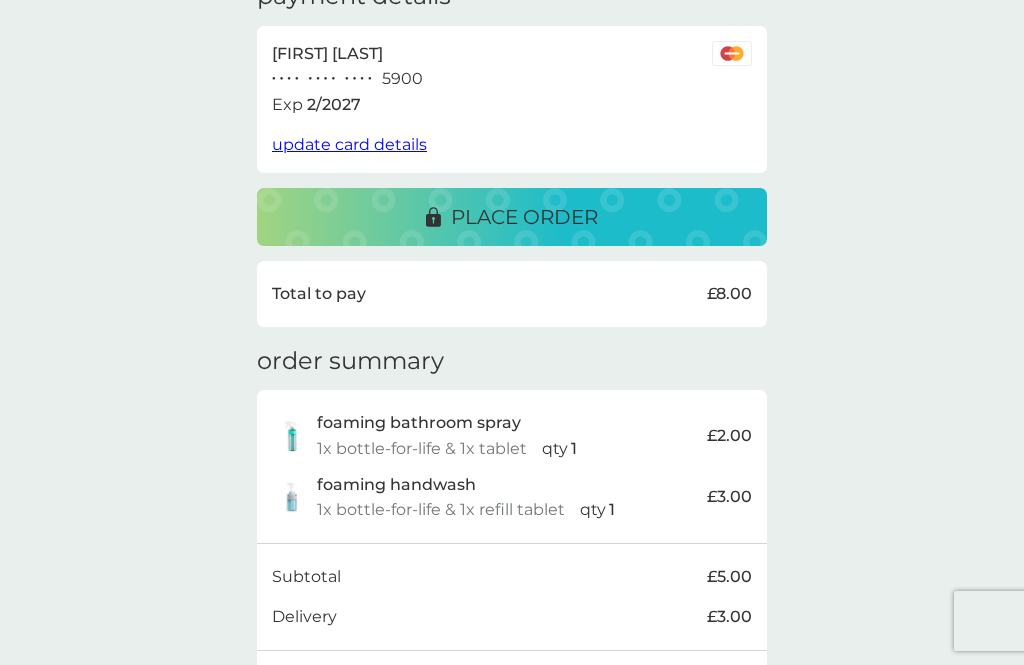click on "place order" at bounding box center [524, 217] 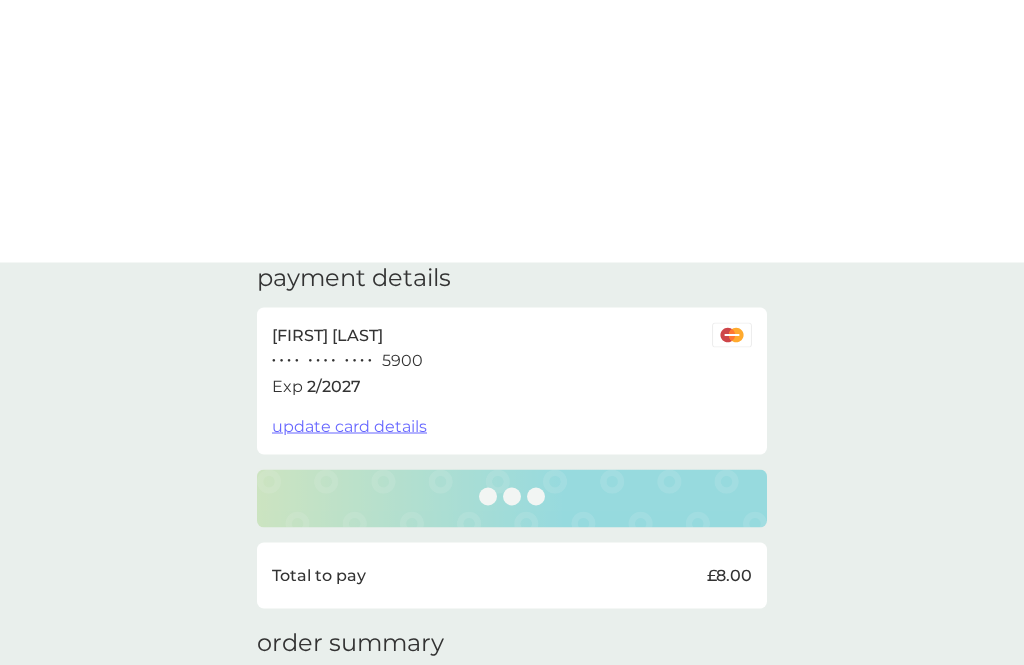 scroll, scrollTop: 0, scrollLeft: 0, axis: both 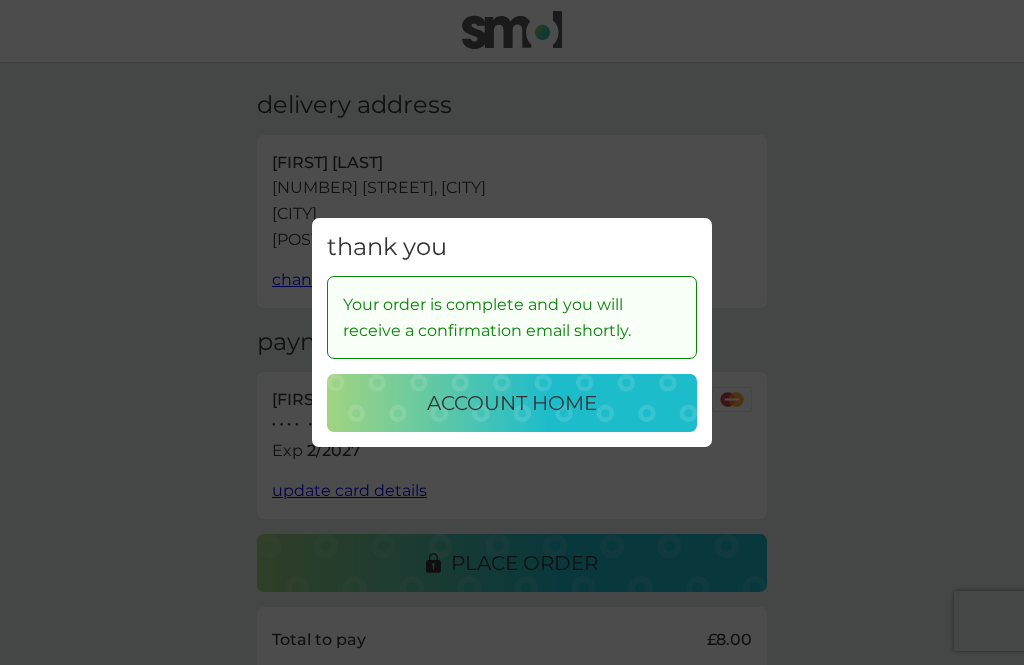 click on "account home" at bounding box center [512, 403] 